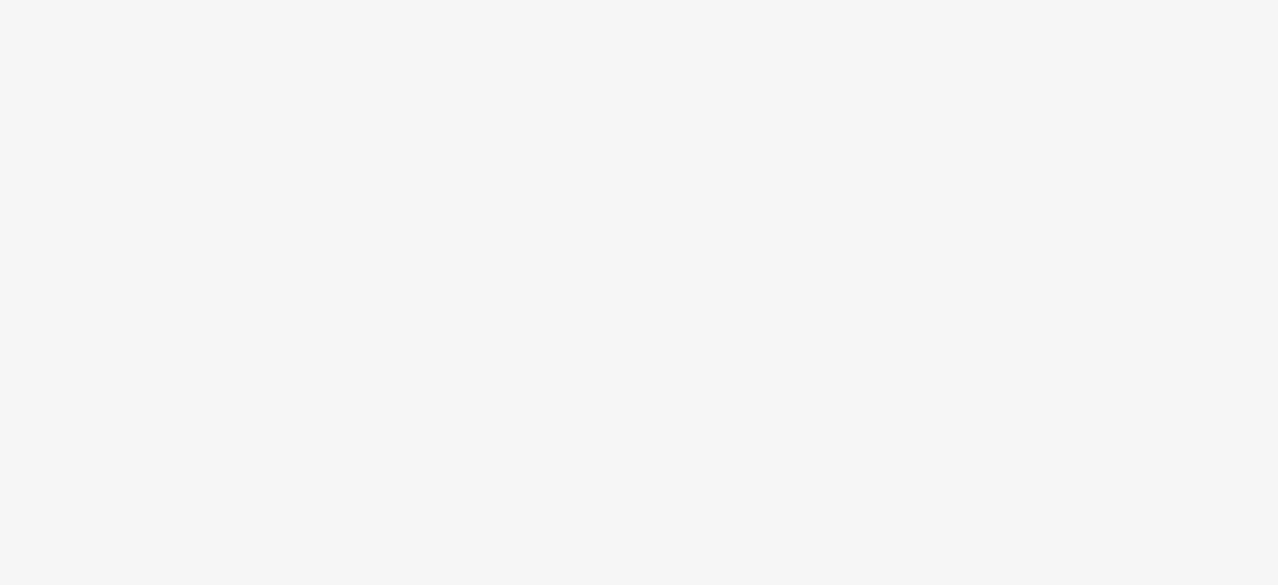 scroll, scrollTop: 0, scrollLeft: 0, axis: both 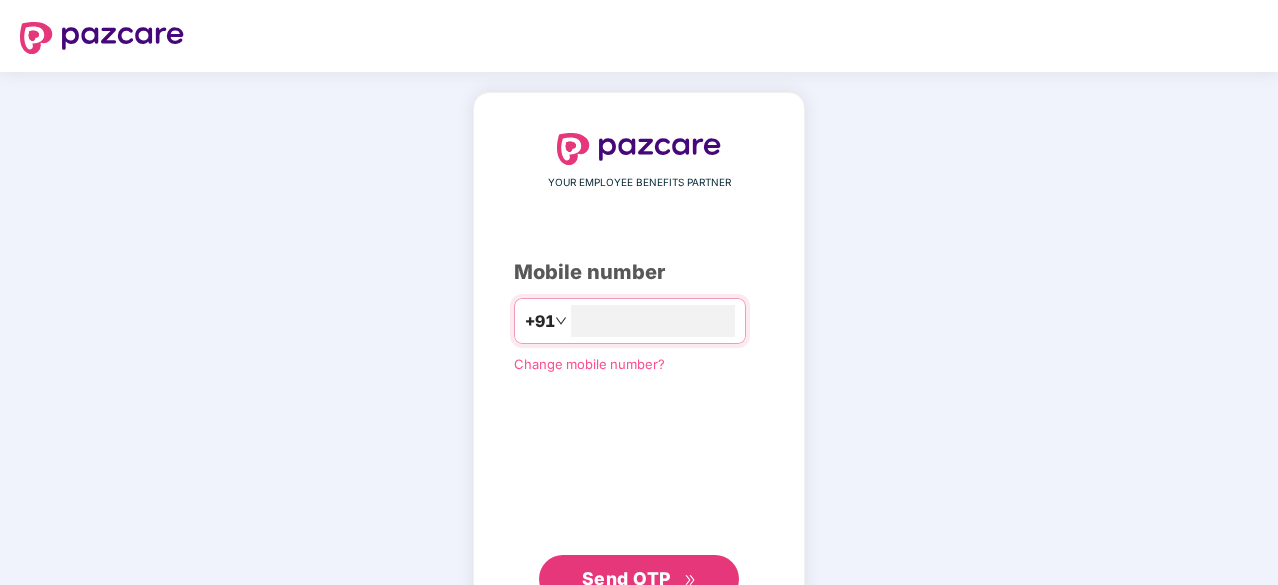type on "**********" 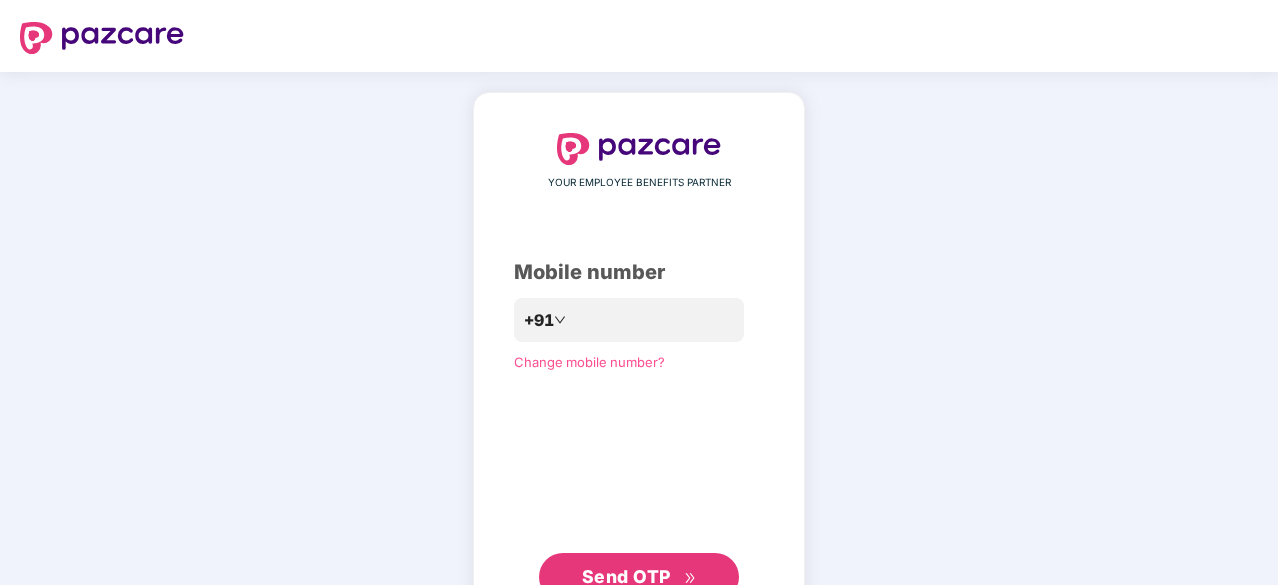 click on "Send OTP" at bounding box center [639, 577] 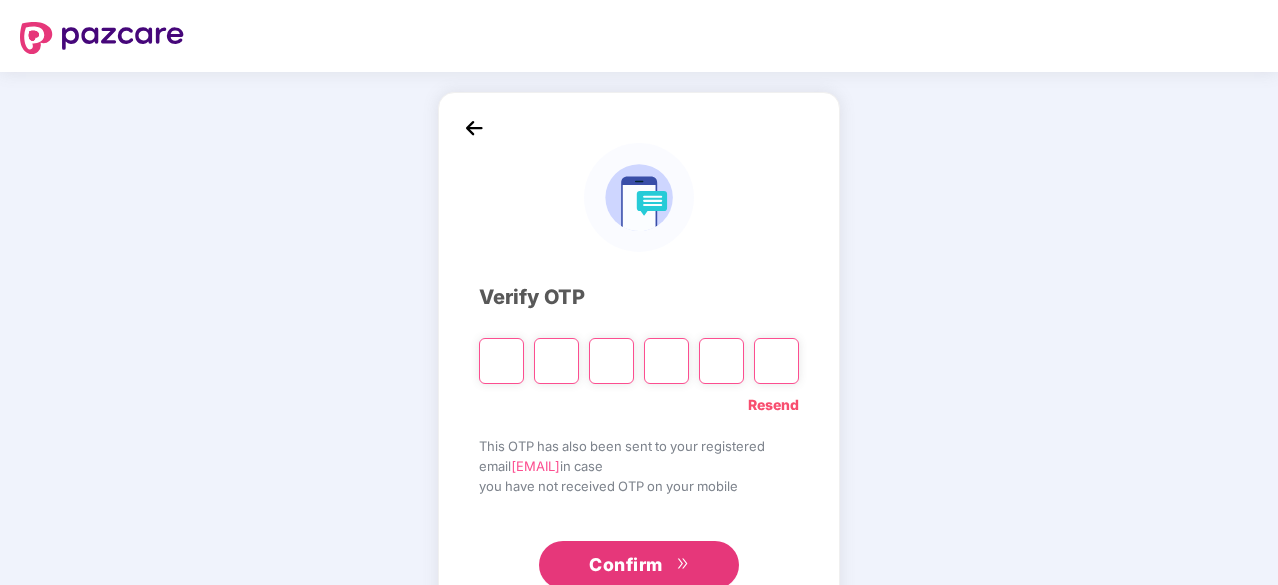 type on "*" 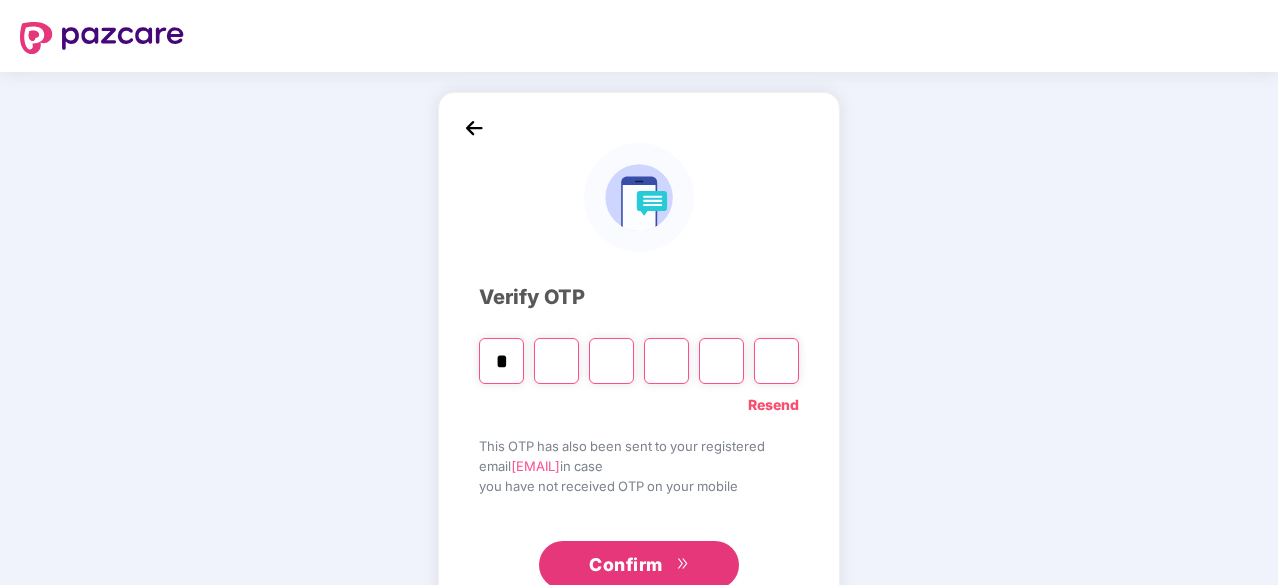 type on "*" 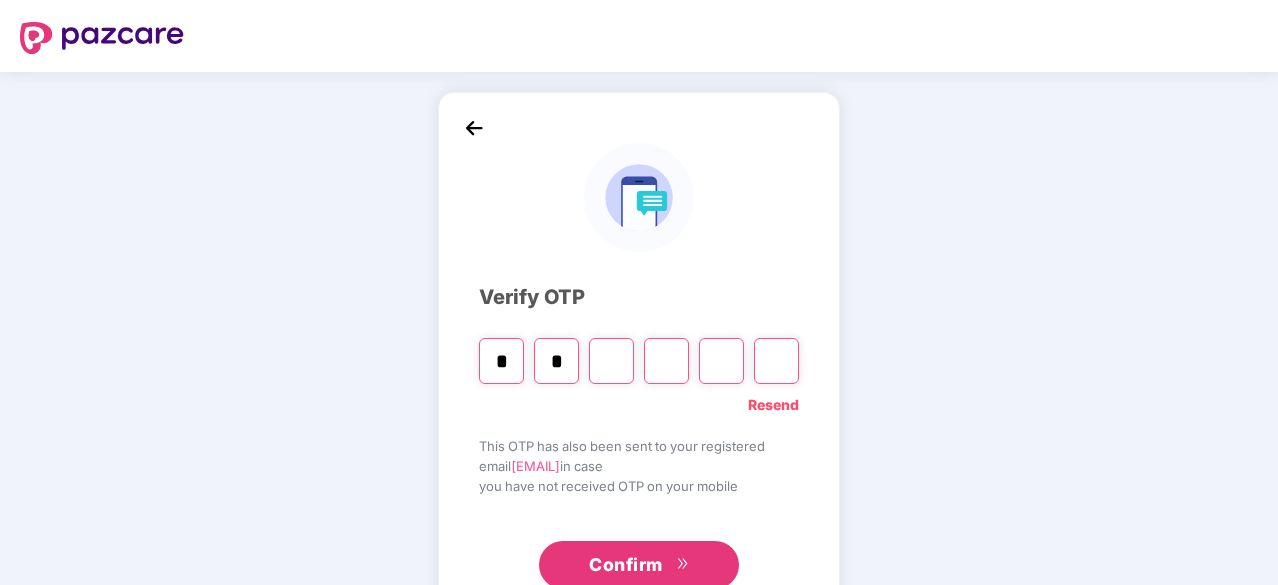 type on "*" 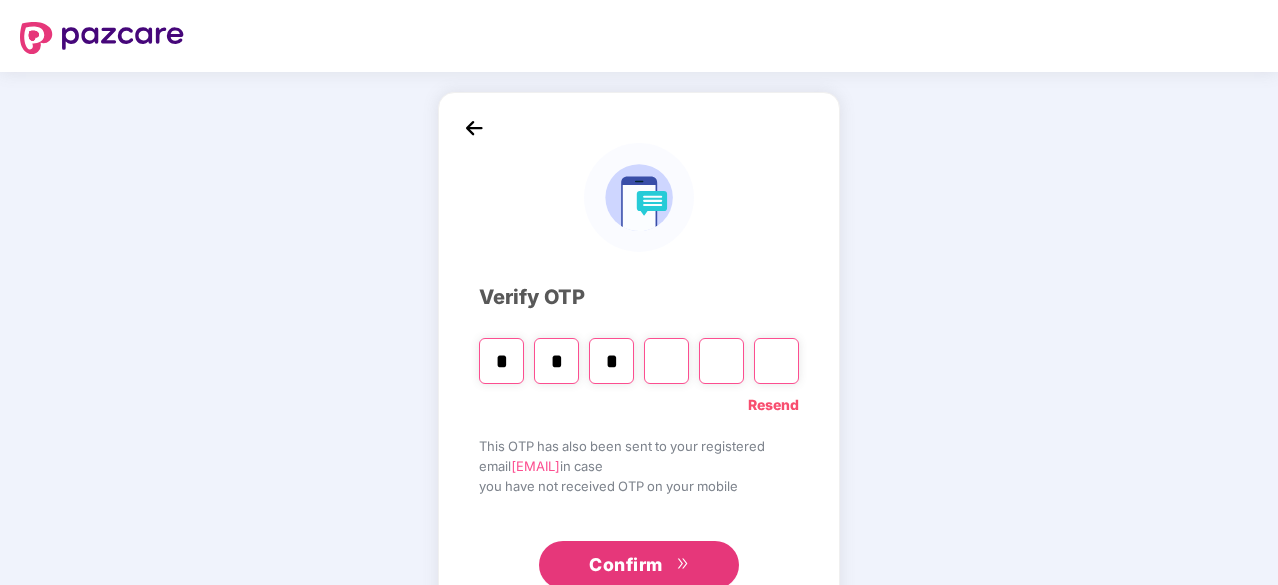 type on "*" 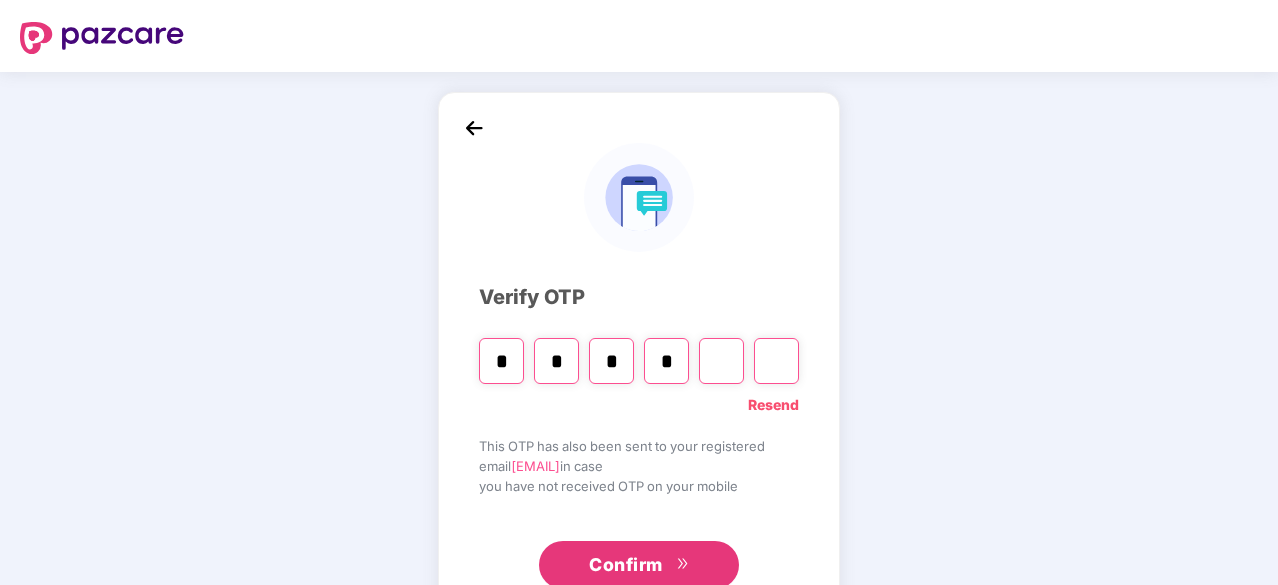 type on "*" 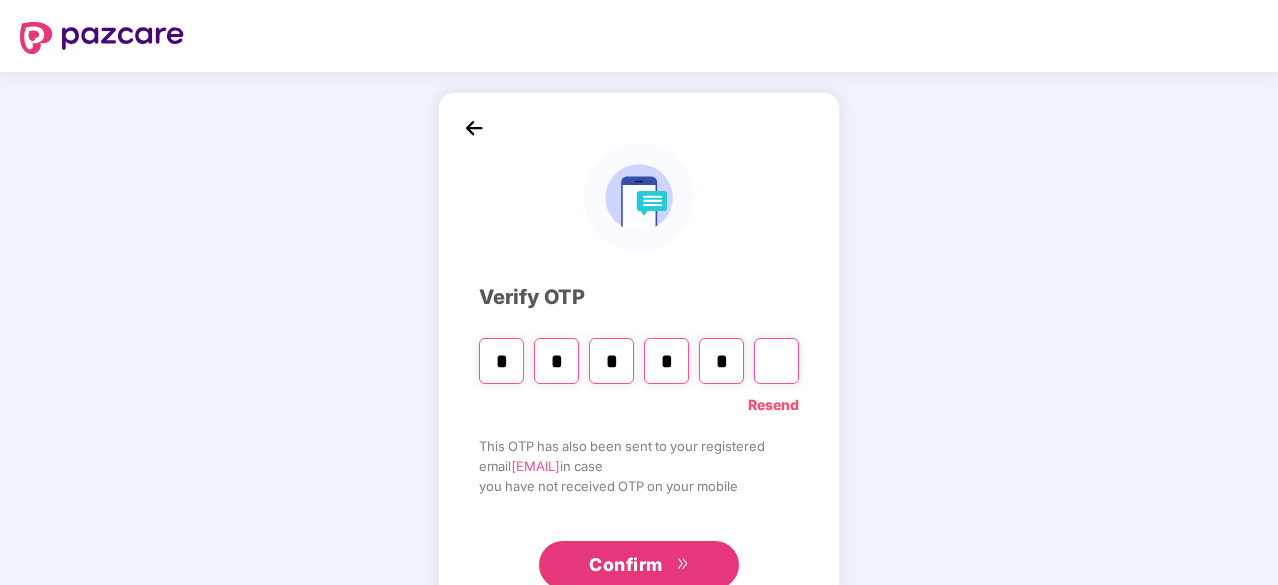 type on "*" 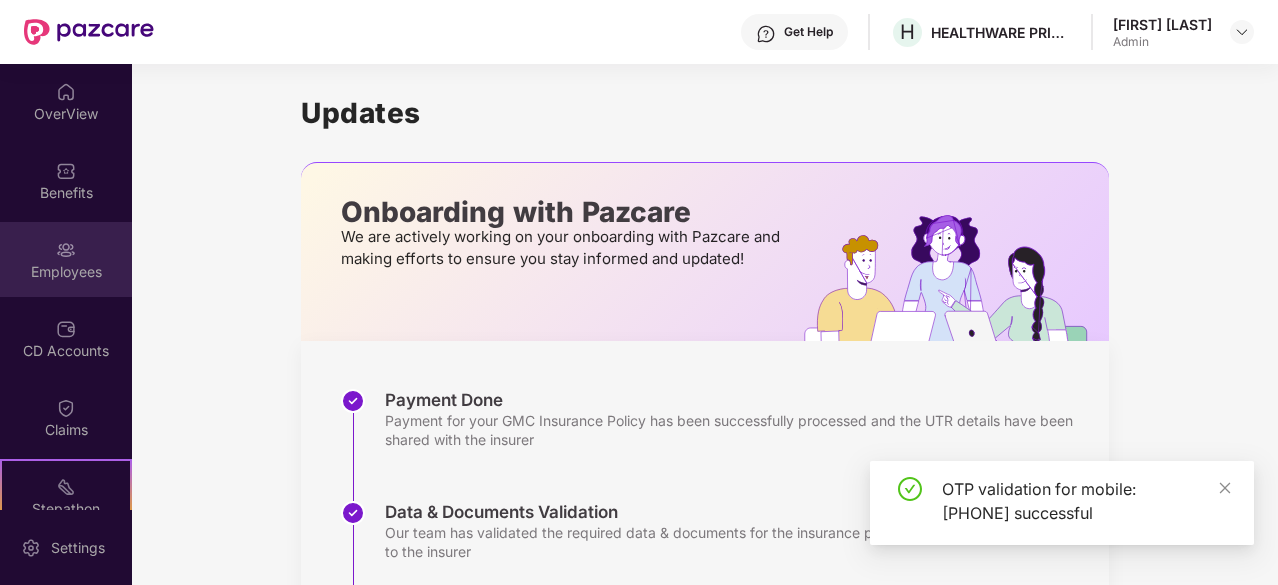 click on "Employees" at bounding box center (66, 259) 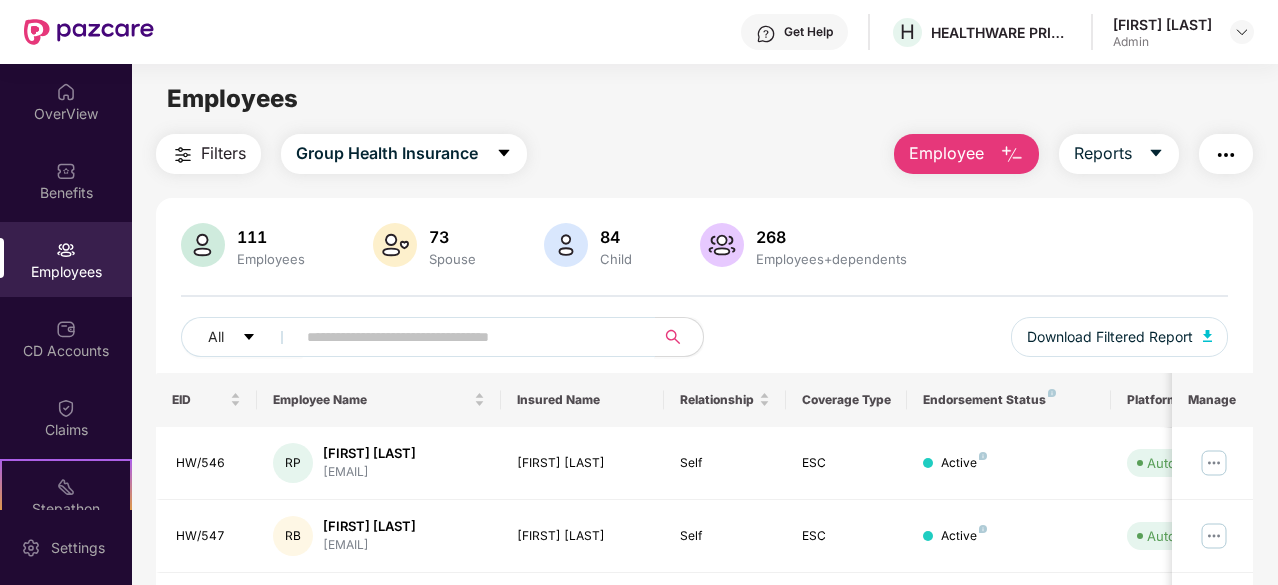 click at bounding box center (467, 337) 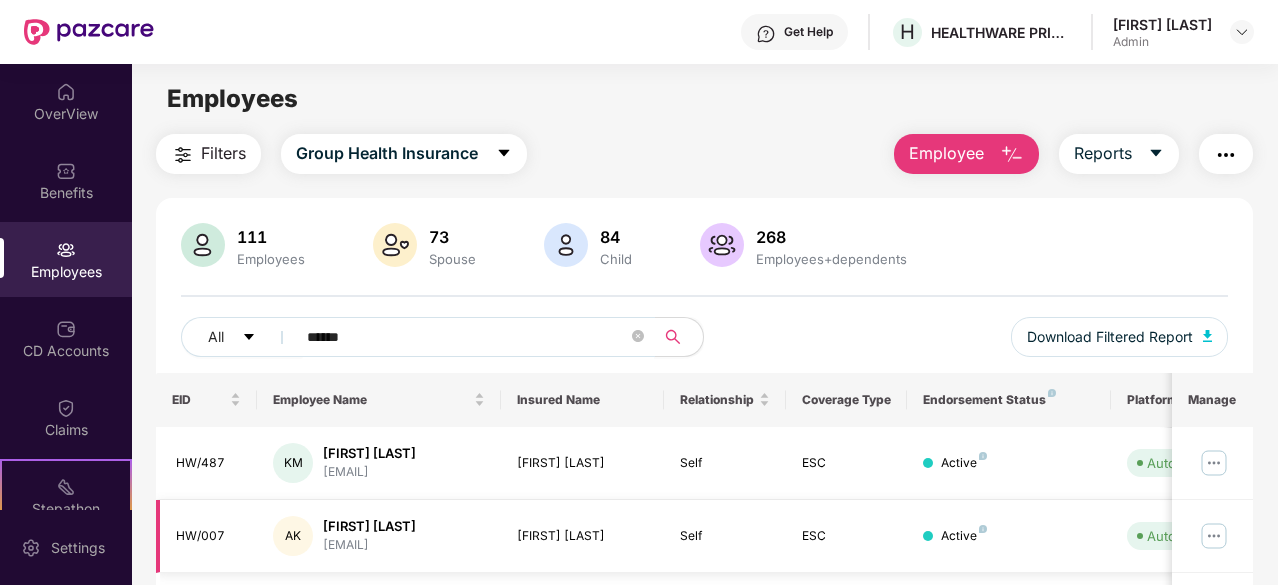 type on "******" 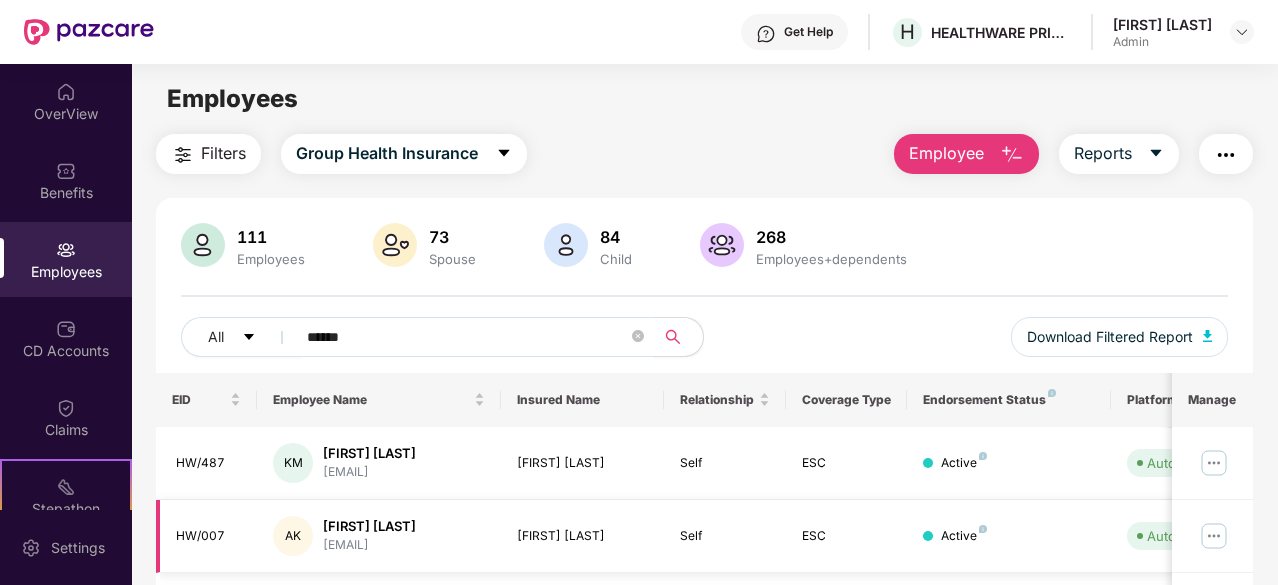 click at bounding box center [1214, 536] 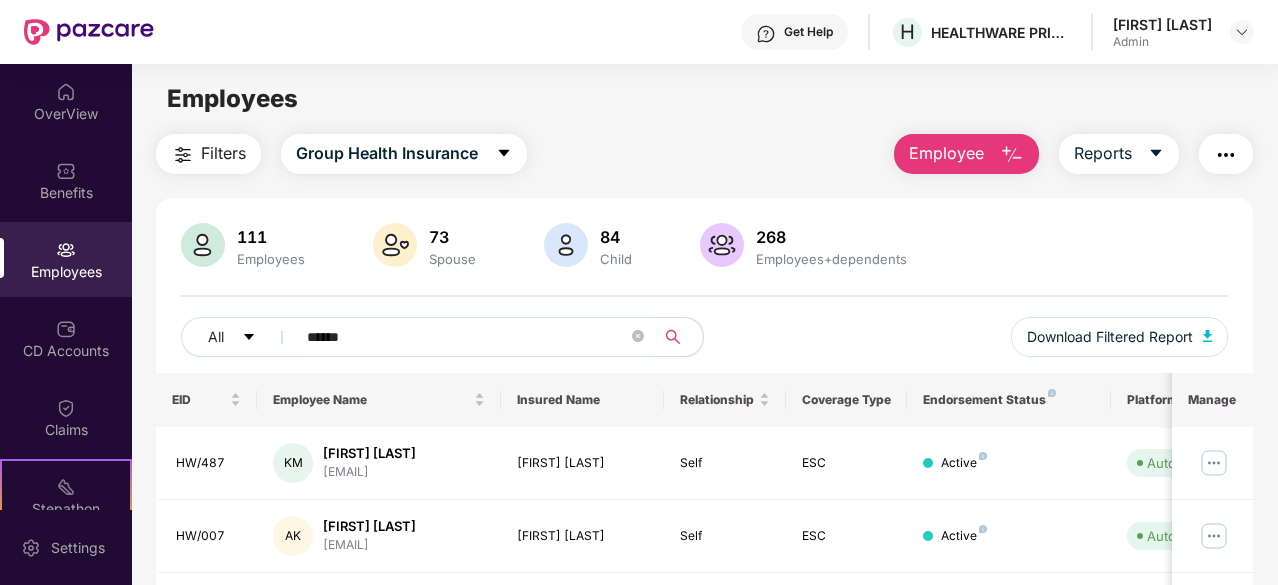 scroll, scrollTop: 0, scrollLeft: 0, axis: both 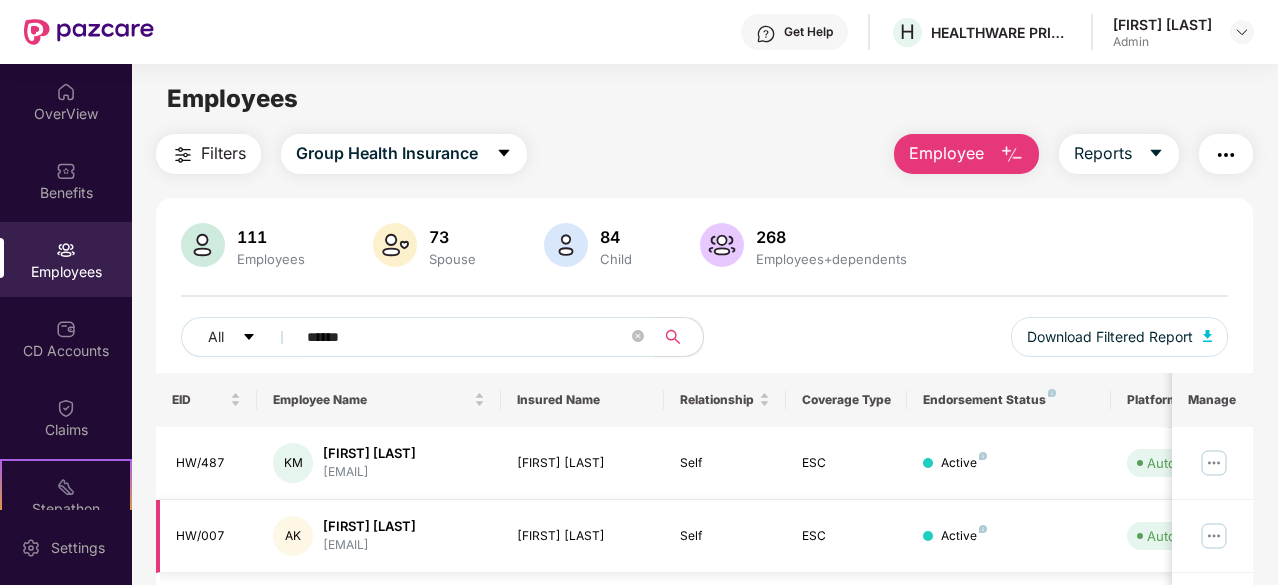 click on "HW/007" at bounding box center (209, 536) 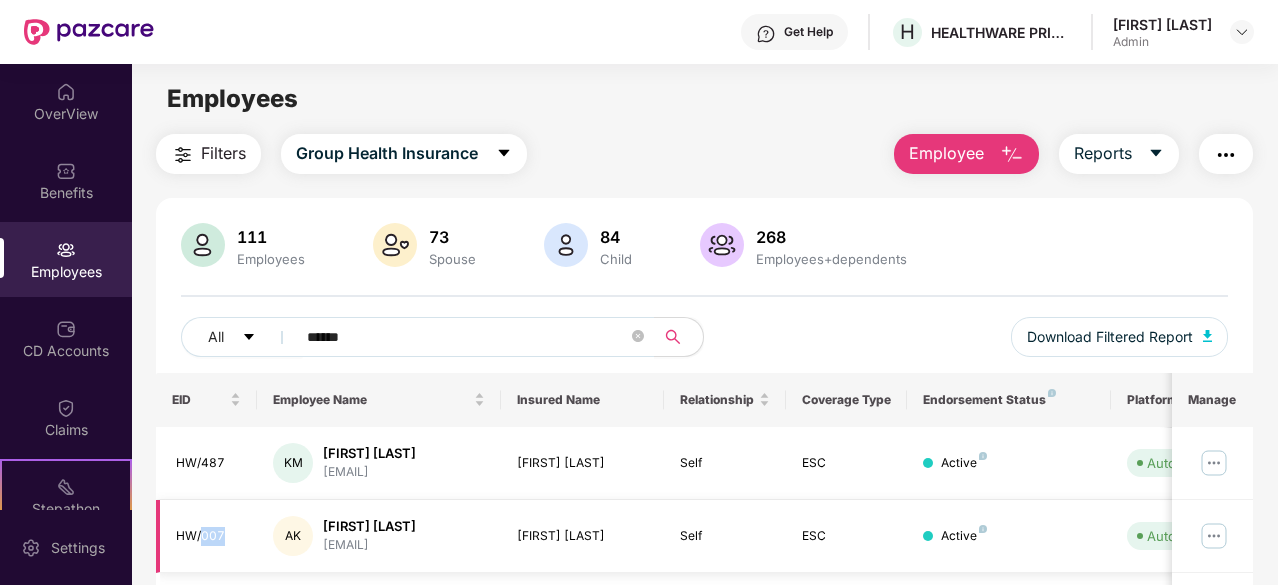 click on "HW/007" at bounding box center [209, 536] 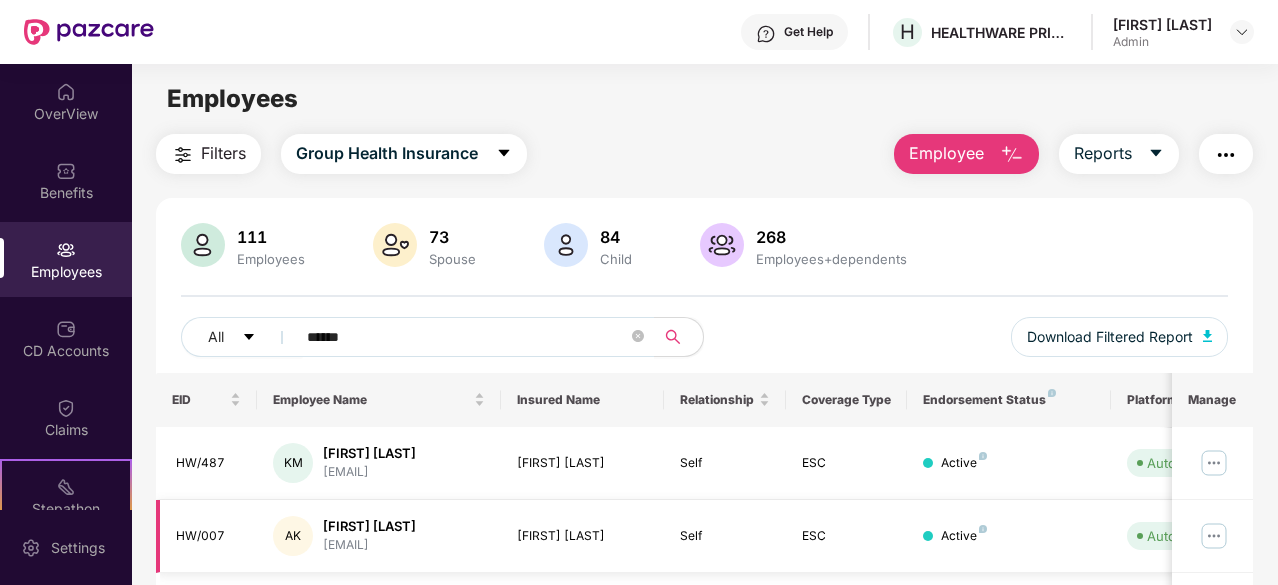 click on "Self" at bounding box center (725, 536) 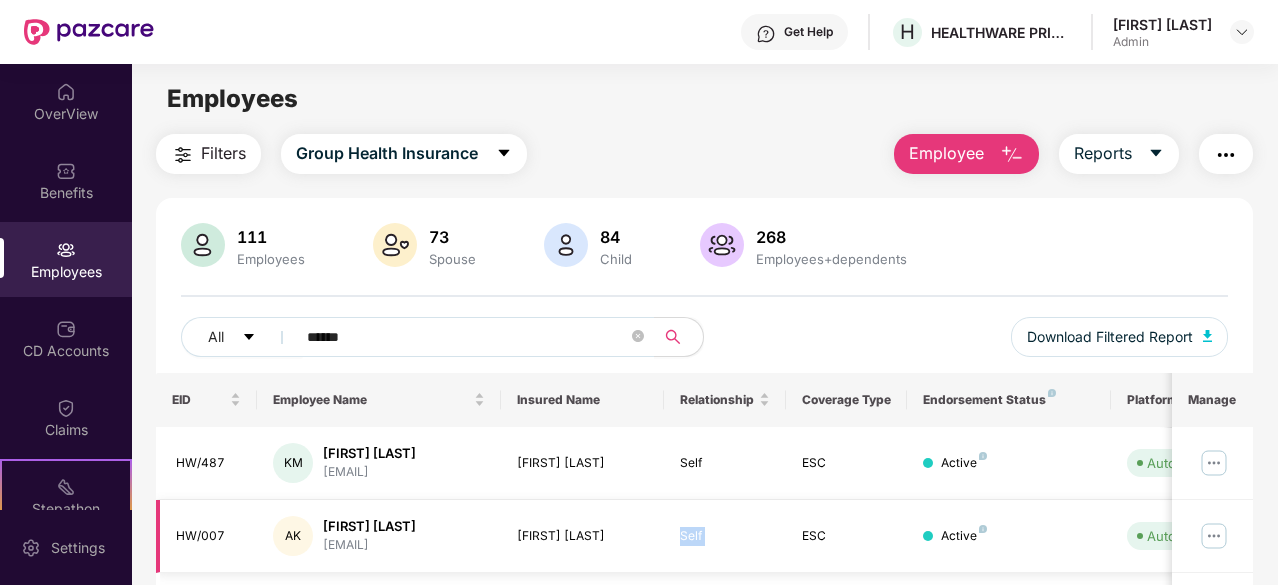 click on "Self" at bounding box center (725, 536) 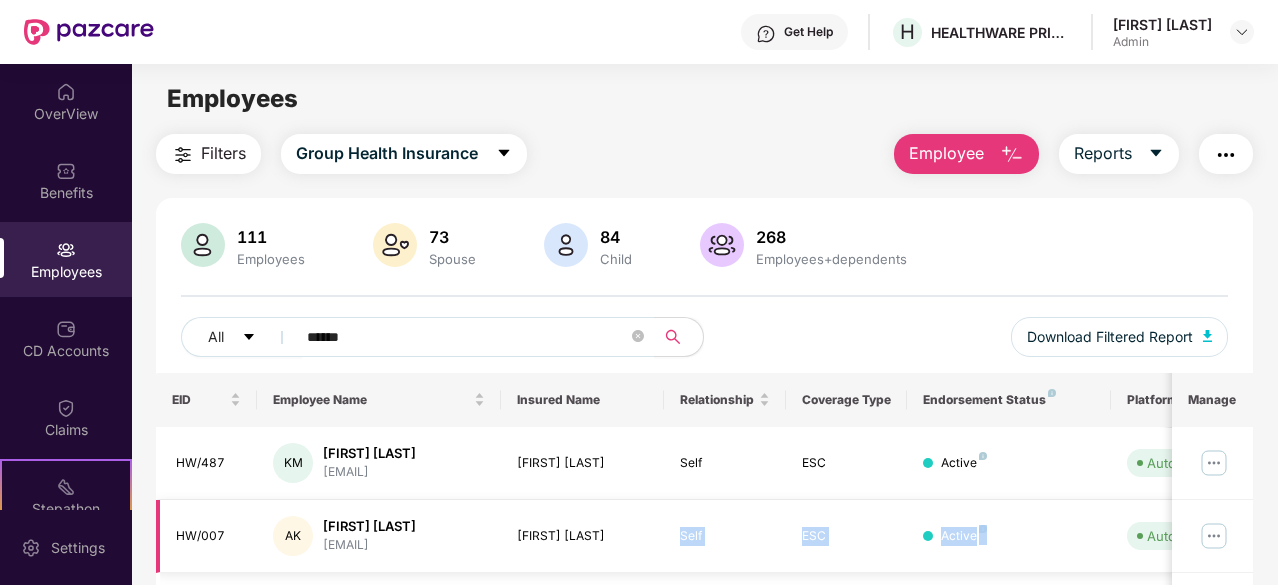 drag, startPoint x: 719, startPoint y: 553, endPoint x: 972, endPoint y: 555, distance: 253.0079 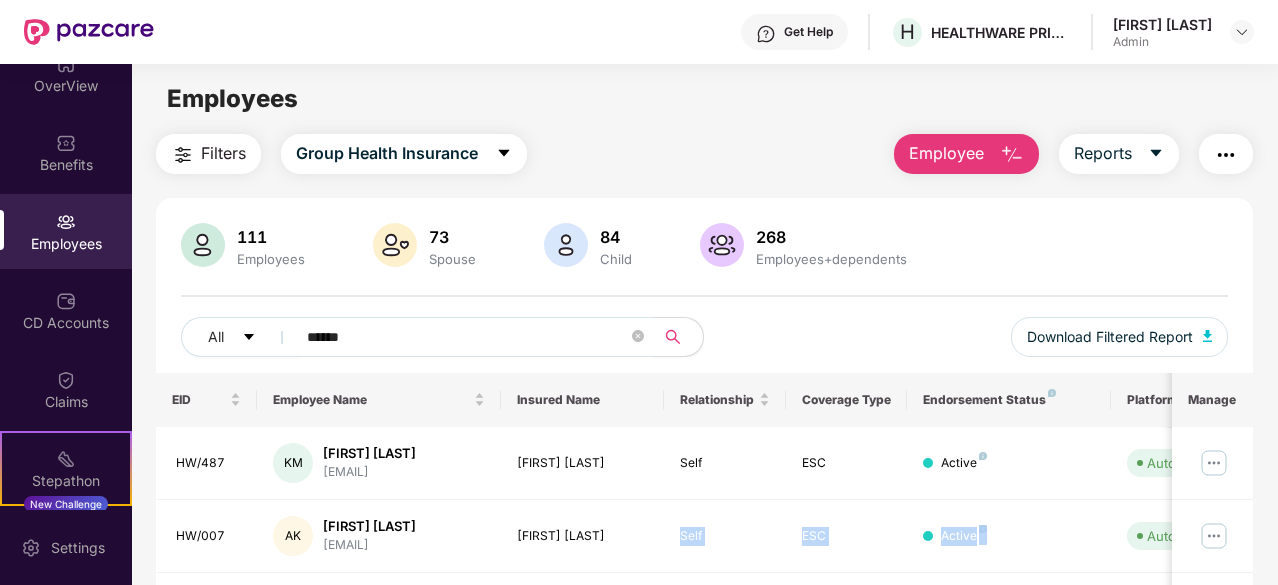 scroll, scrollTop: 43, scrollLeft: 0, axis: vertical 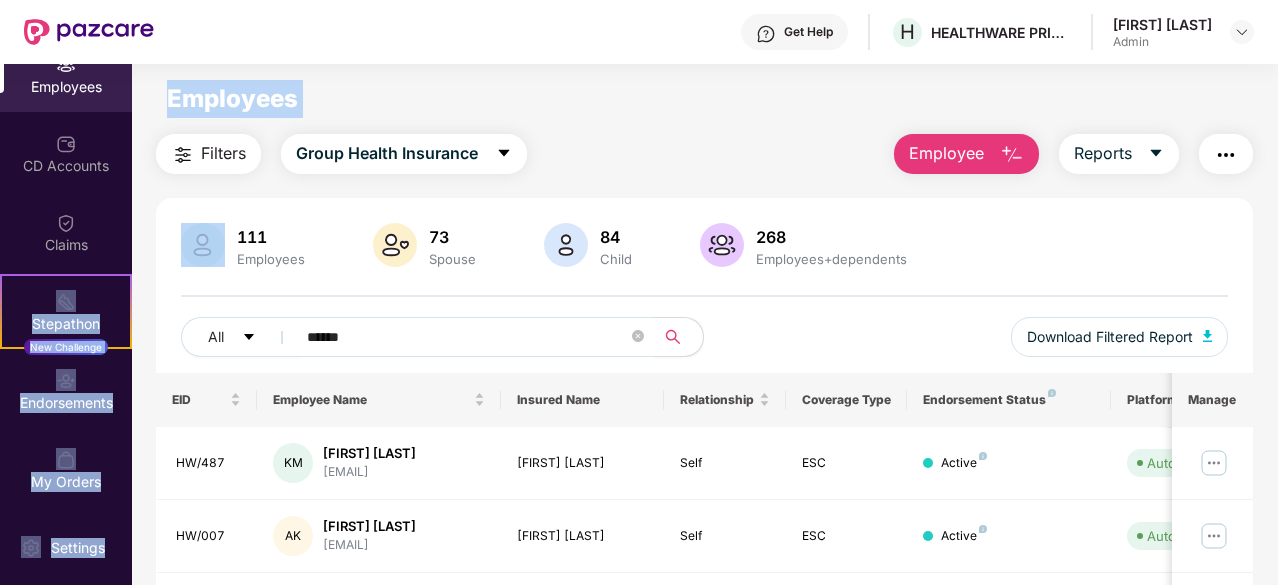 drag, startPoint x: 122, startPoint y: 211, endPoint x: 132, endPoint y: 129, distance: 82.607506 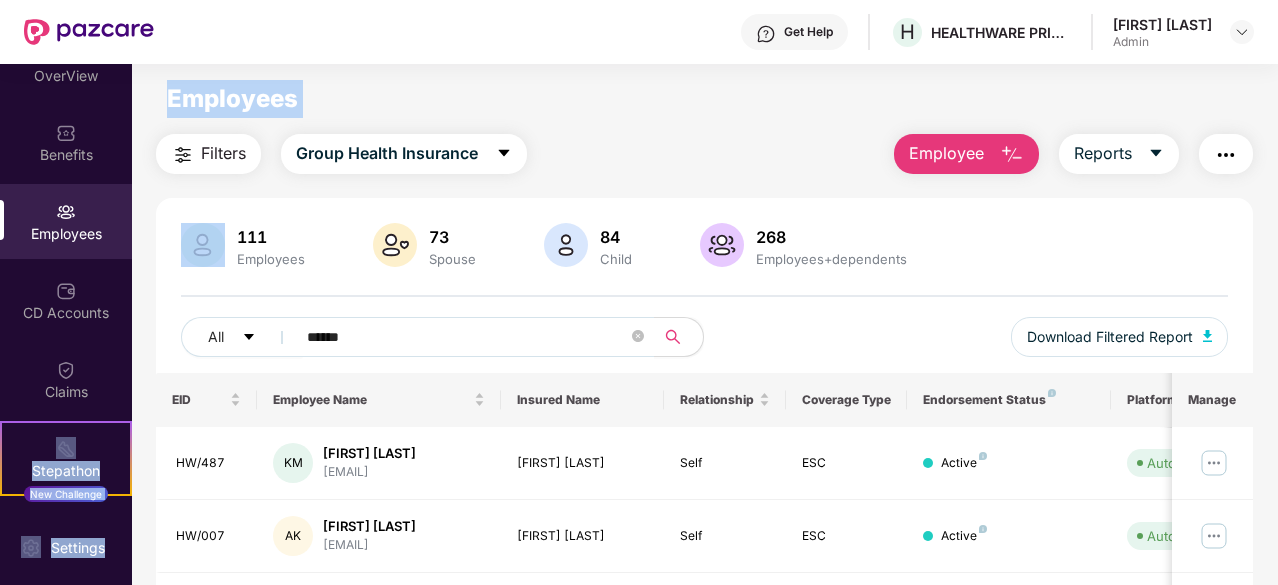 scroll, scrollTop: 0, scrollLeft: 0, axis: both 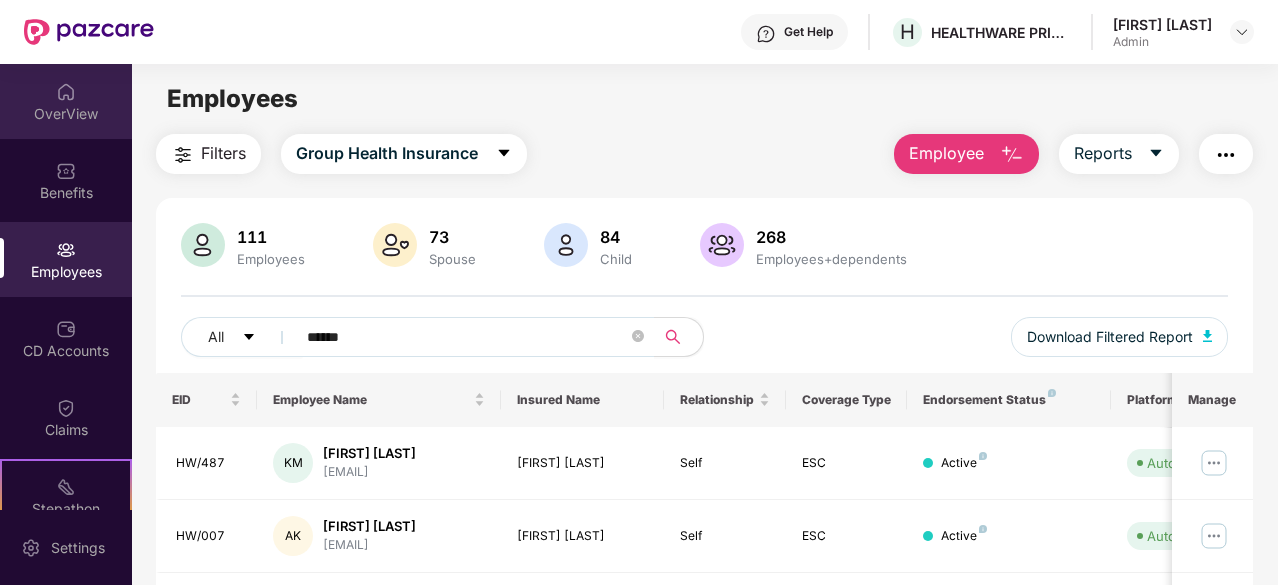 click on "OverView" at bounding box center [66, 114] 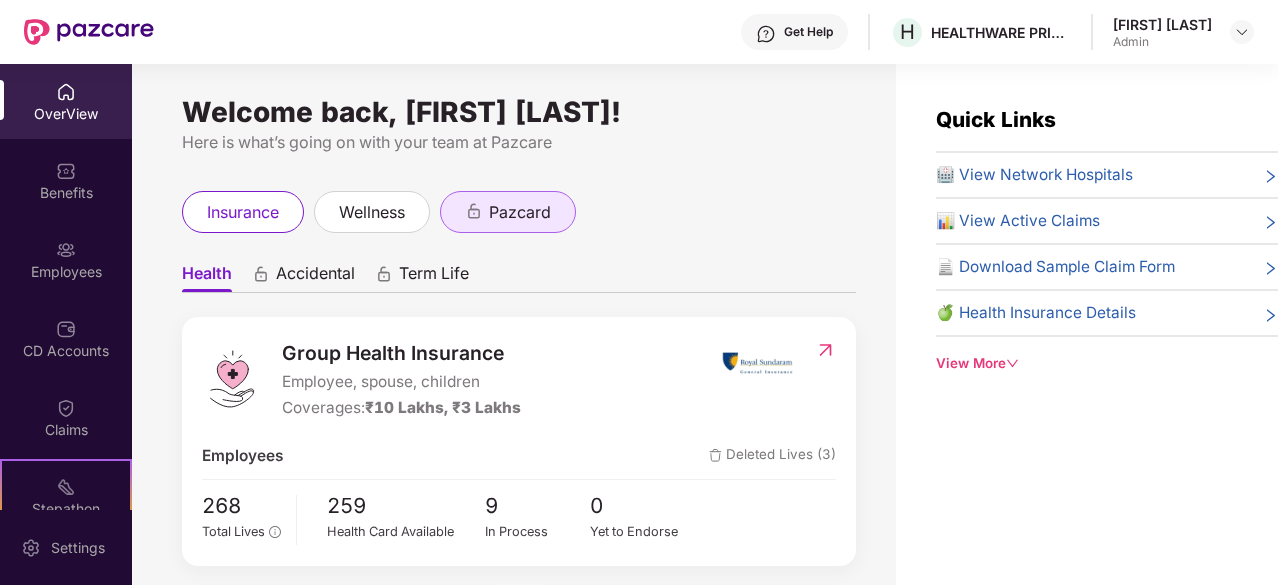 click on "pazcard" at bounding box center [520, 212] 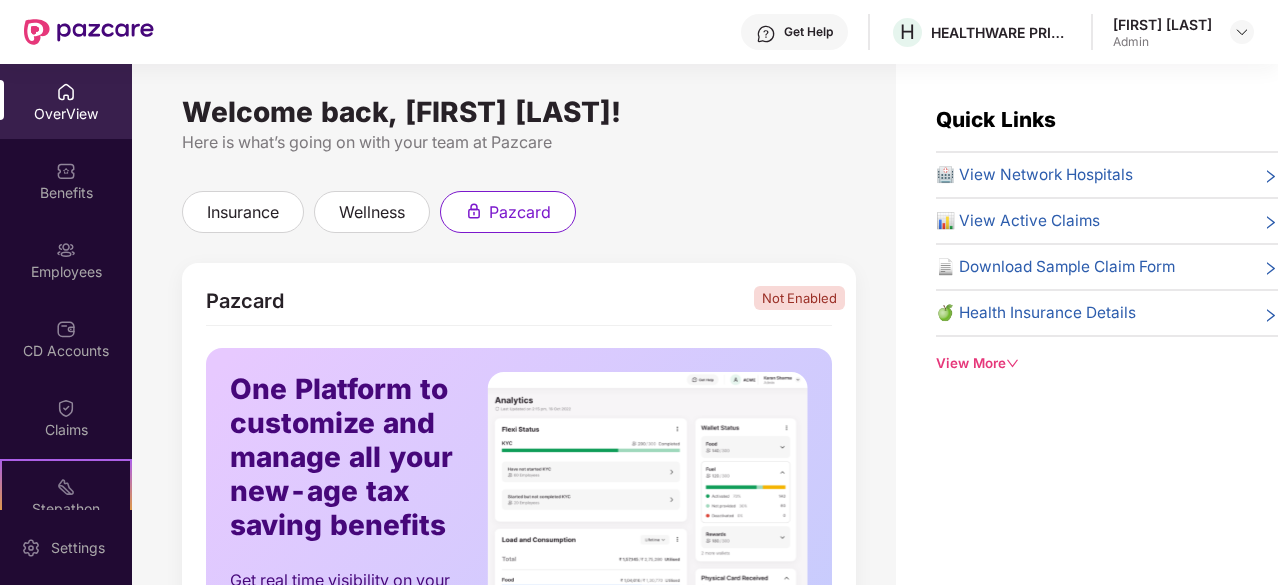 click 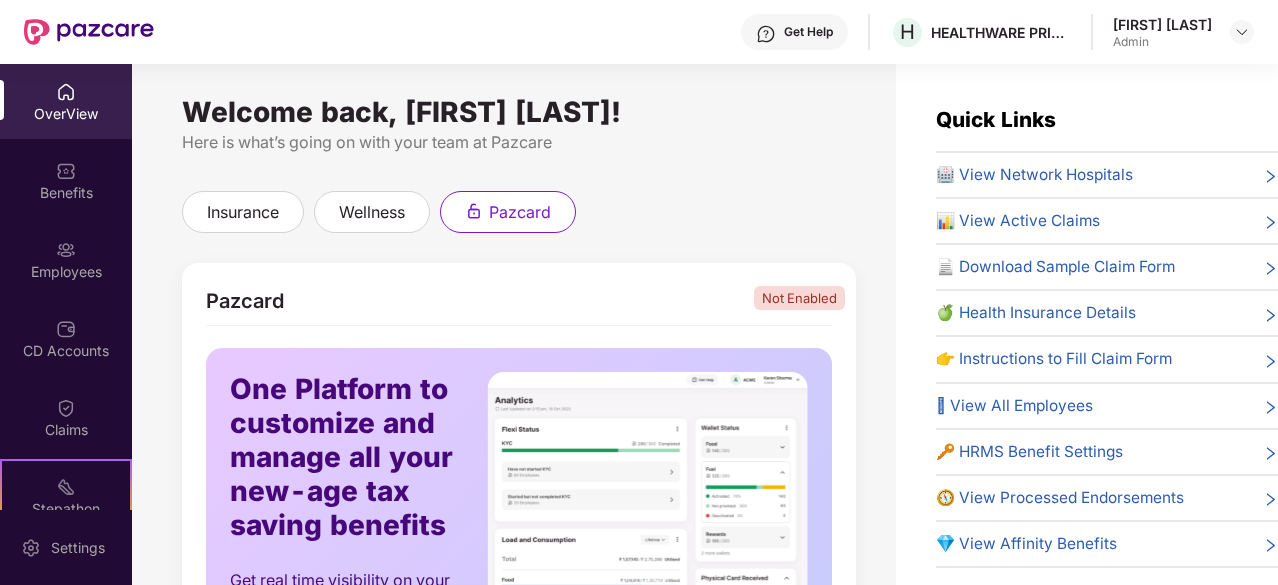 click on "Welcome back, [FIRST] [LAST]!  Here is what’s going on with your team at Pazcare    insurance   wellness   pazcard Pazcard Not Enabled One Platform to customize and manage all your new-age tax saving benefits Get real time visibility on your employees tax saving benefits usage Get a Call Back   Food Wallet Offer your employees with tax saving, flexible meal wallet option that can be used at any food merchant Telecom Wallet An exclusive wallet for Telecom and broadband benefits Fuel Wallet Fuel Wallet that can be used at any fuel station around Multi Benefits Wallet Enjoy a wide range of tax-saving employee beenfits with just one card" at bounding box center (514, 336) 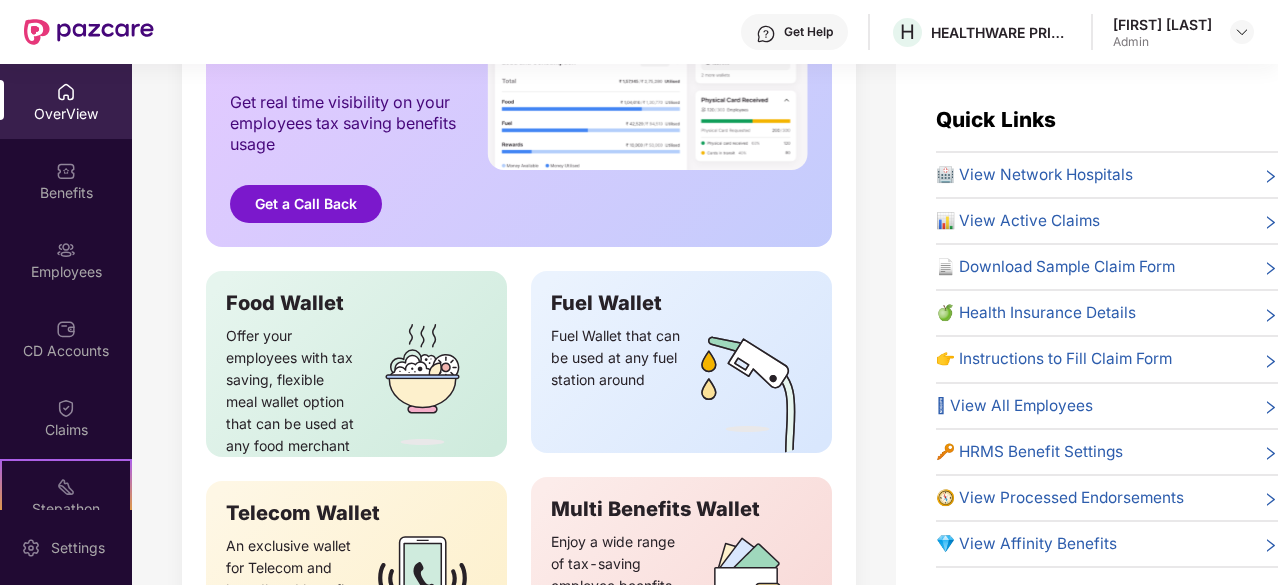 scroll, scrollTop: 623, scrollLeft: 0, axis: vertical 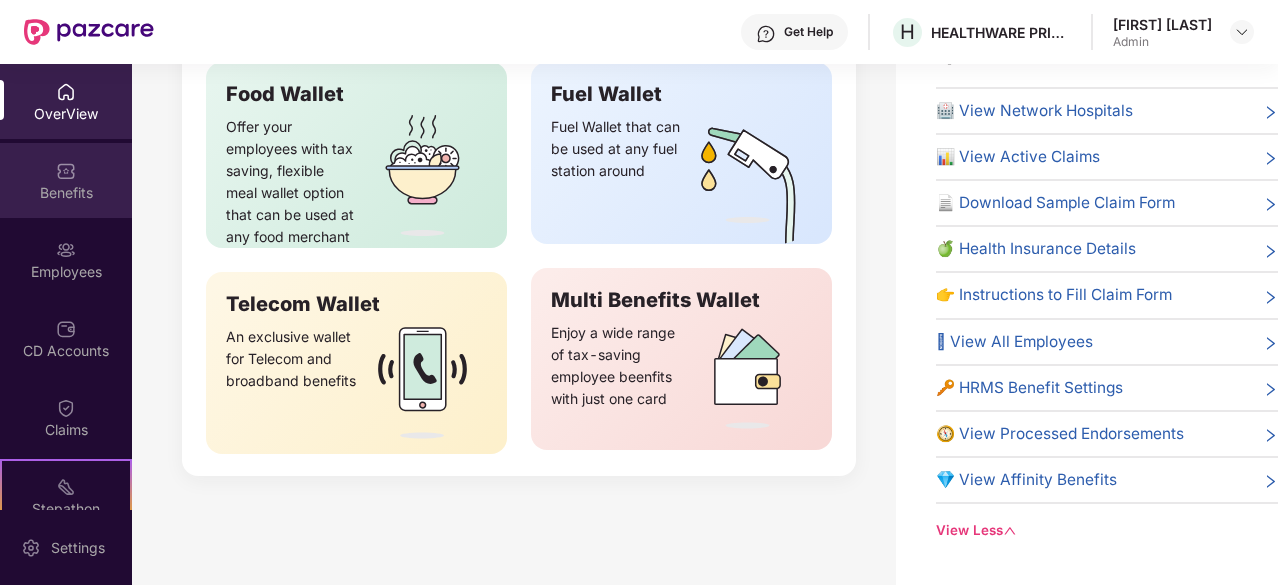click on "Benefits" at bounding box center [66, 180] 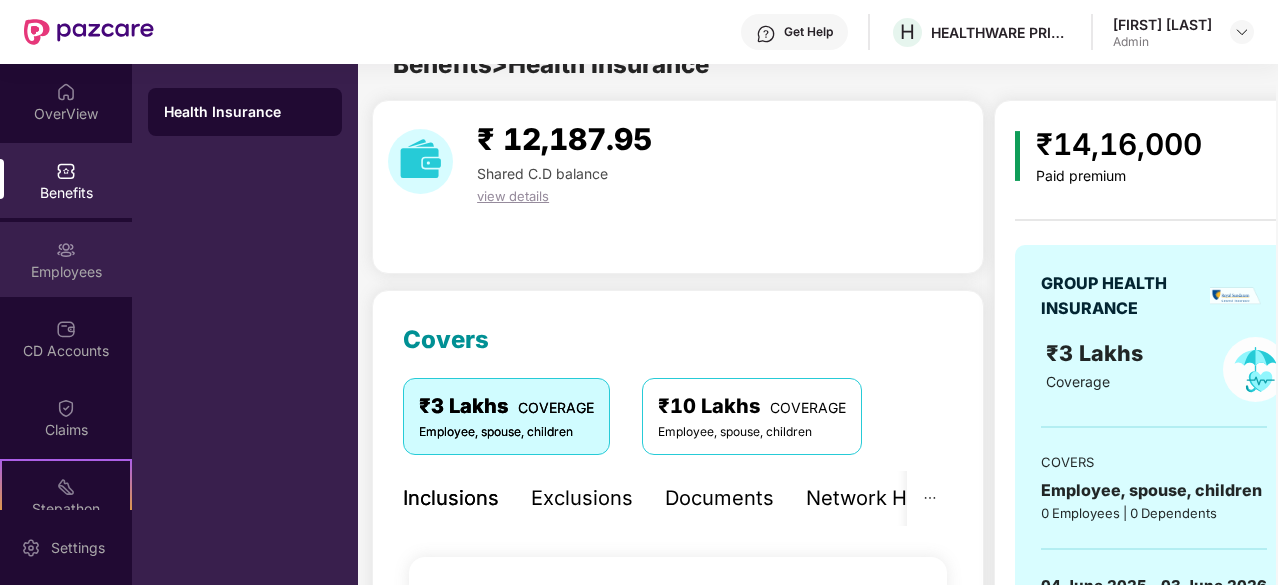 scroll, scrollTop: 64, scrollLeft: 0, axis: vertical 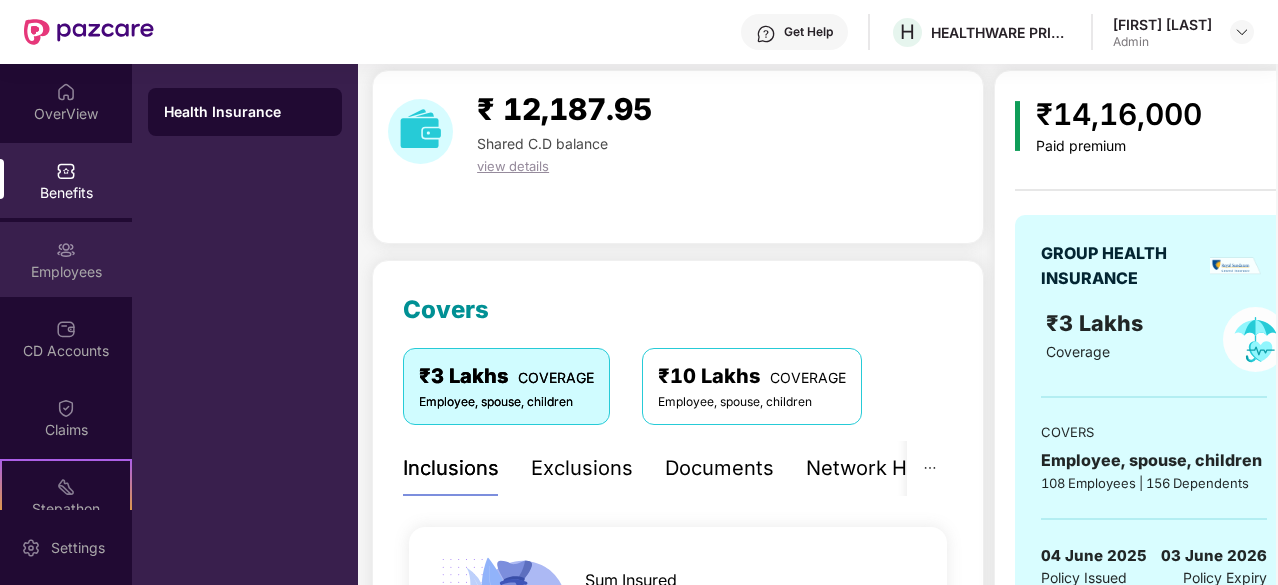 click on "Employees" at bounding box center (66, 259) 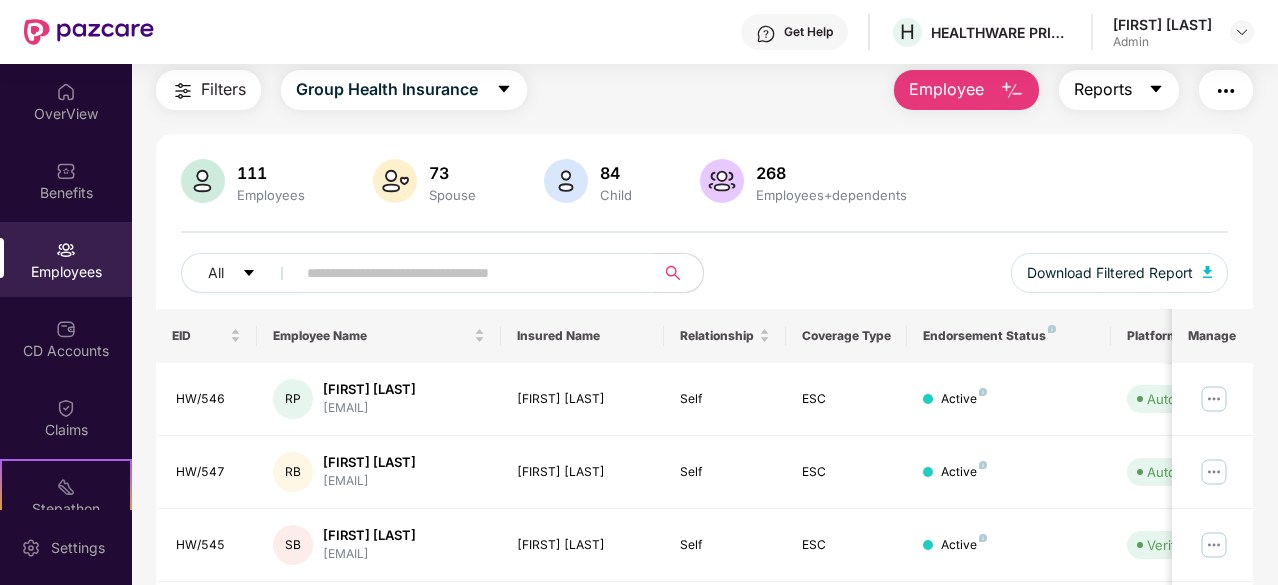 click 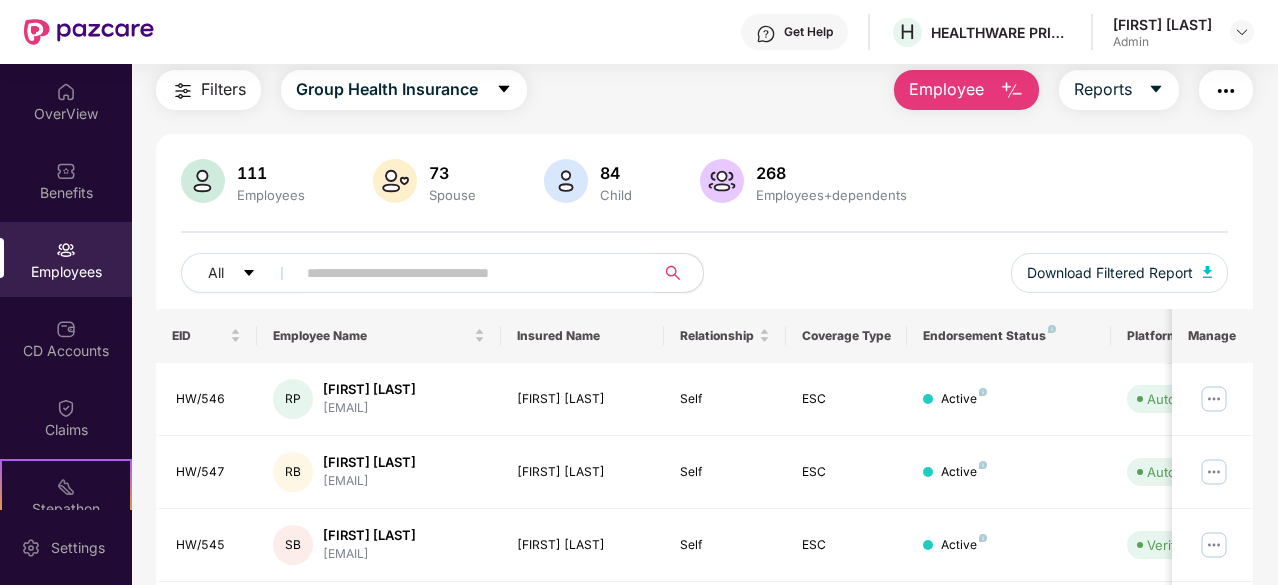 click at bounding box center [1226, 91] 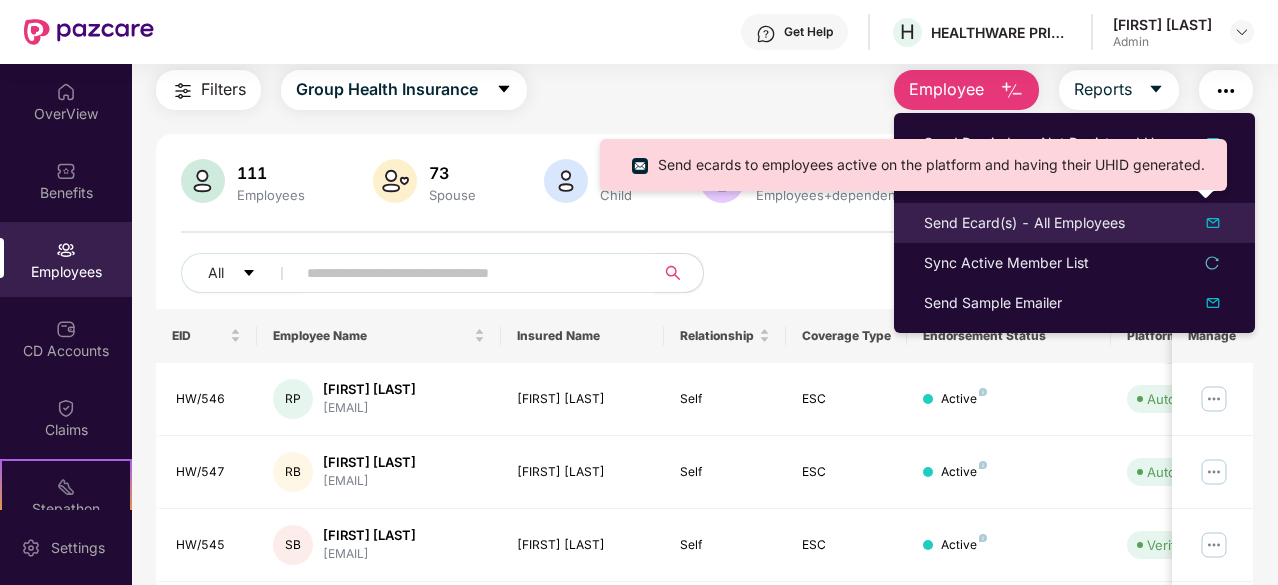 click at bounding box center [1203, 223] 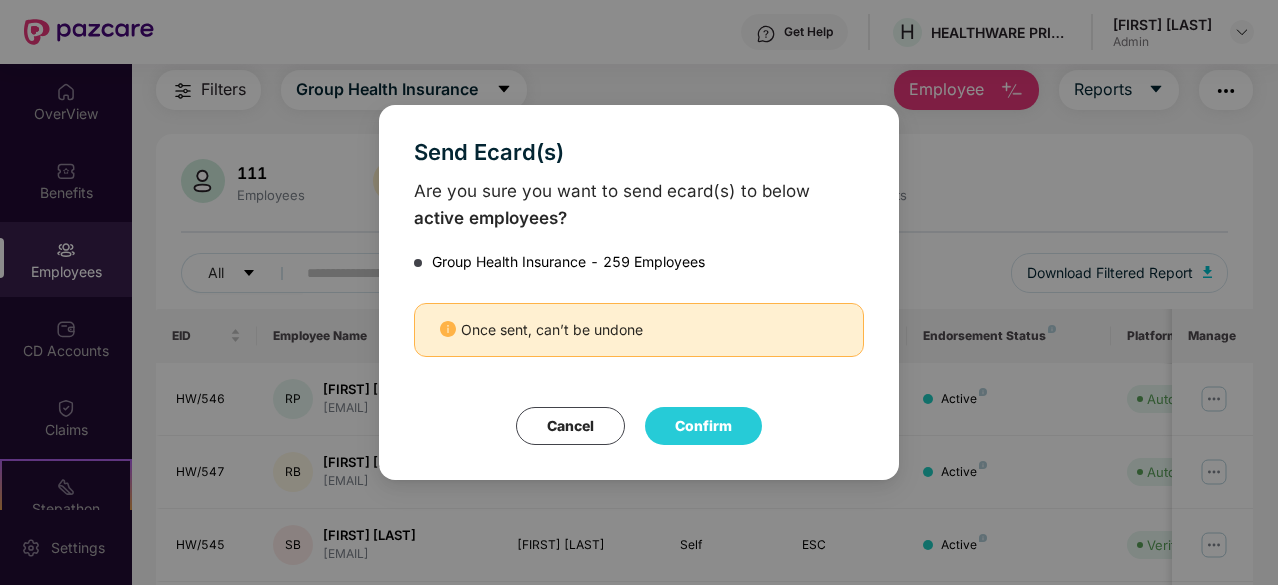 click on "active employees?" at bounding box center [639, 218] 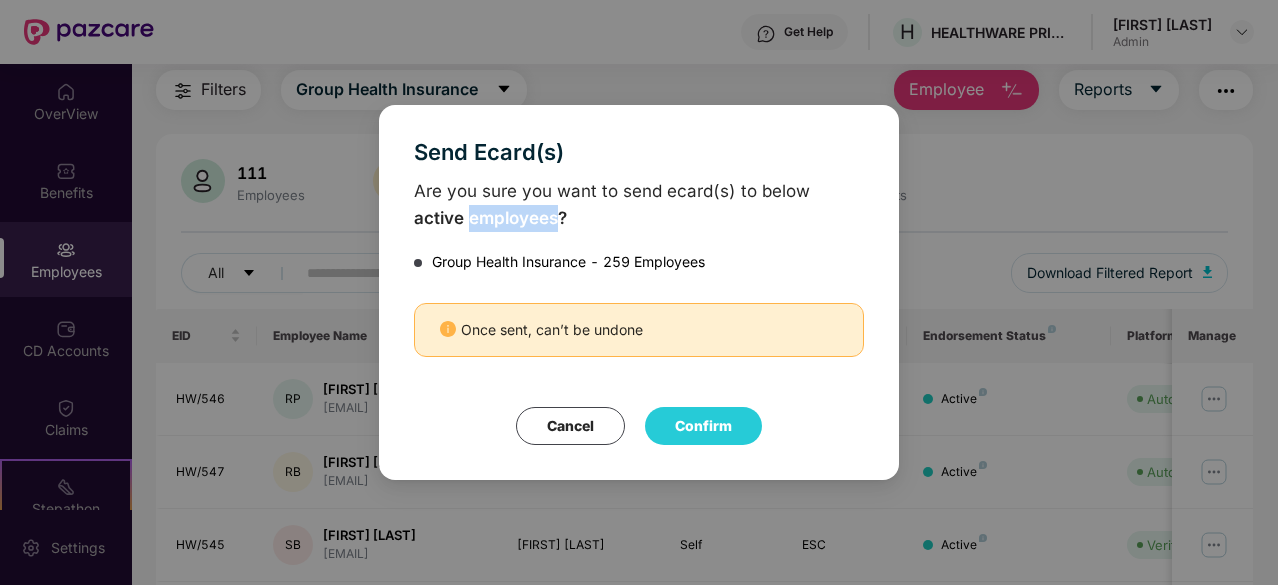 click on "active employees?" at bounding box center (639, 218) 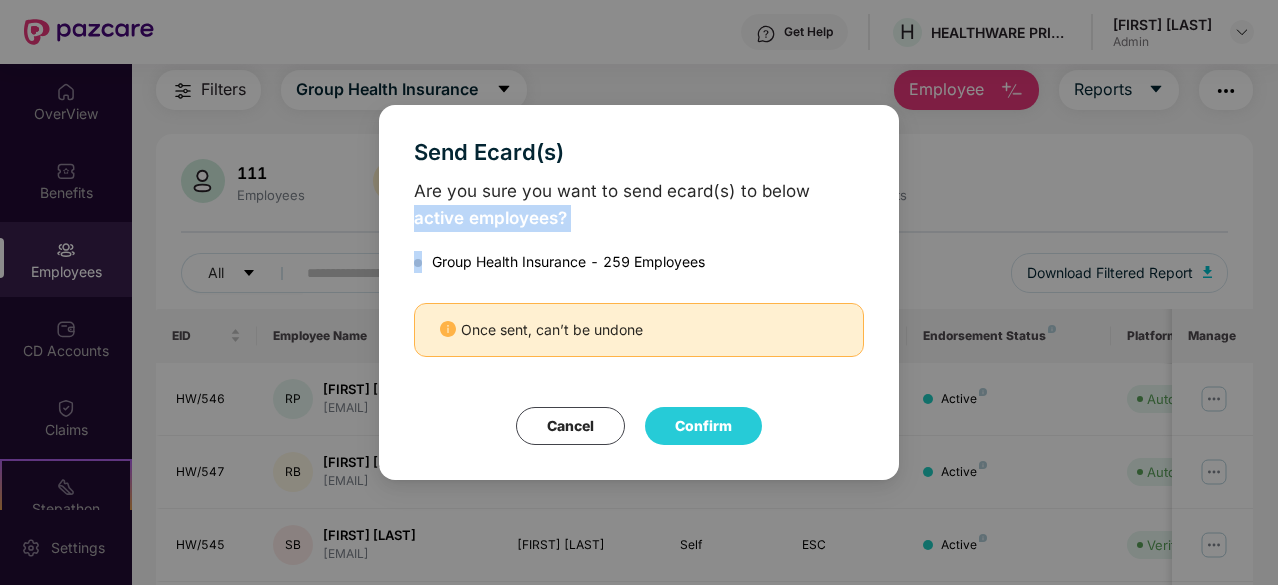 click on "active employees?" at bounding box center [639, 218] 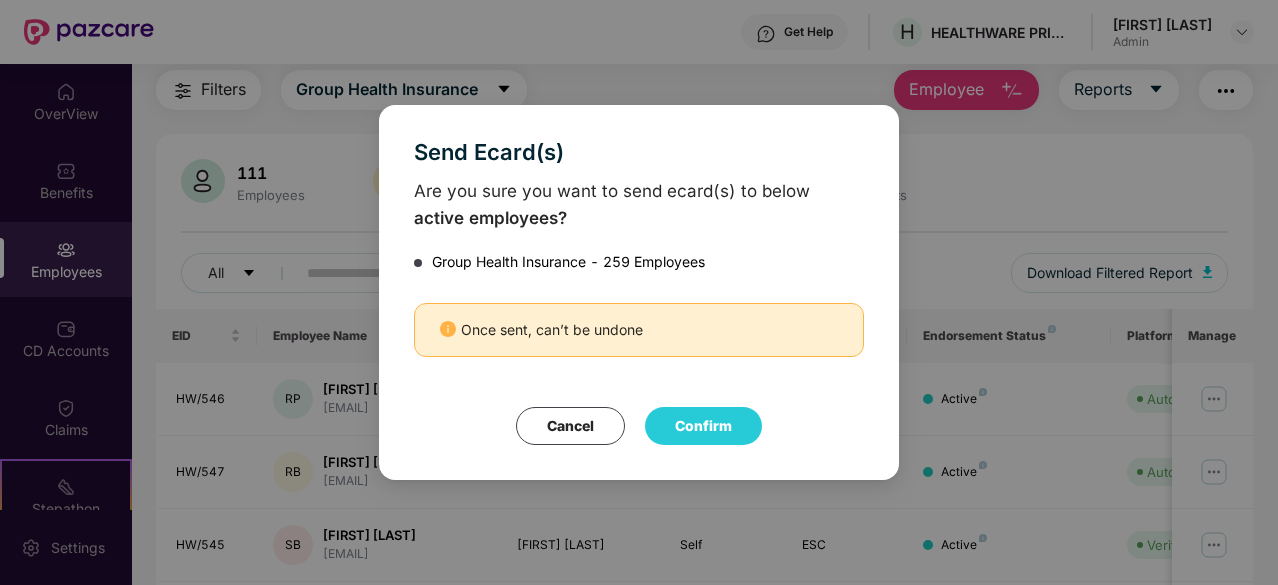 click on "Group Health Insurance - 259 Employees" at bounding box center (568, 261) 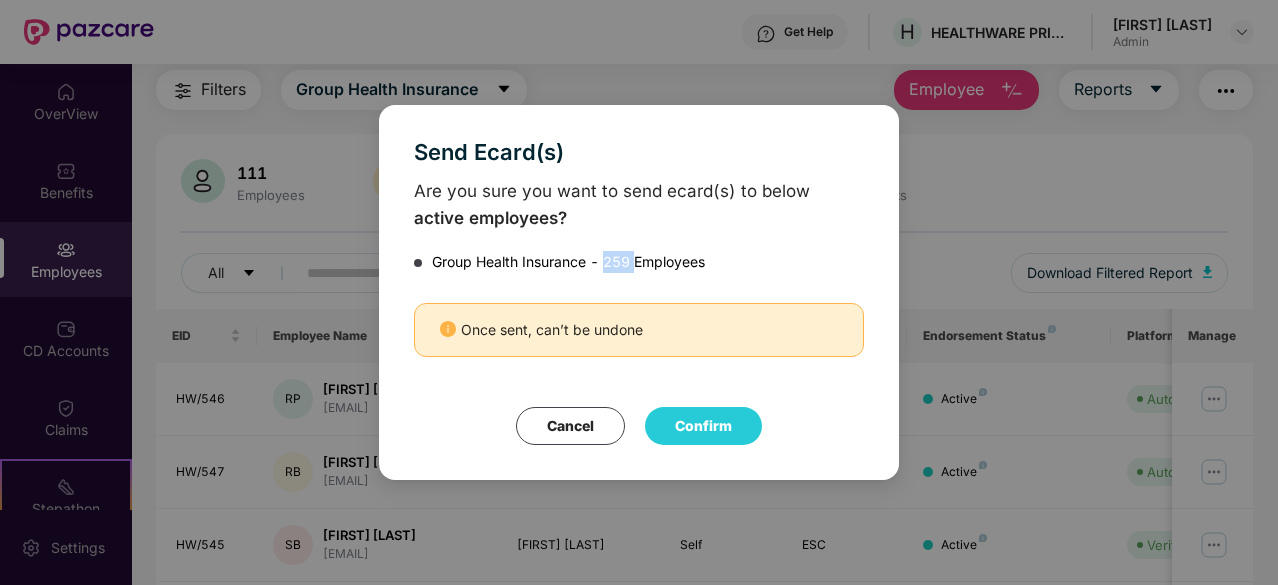 click on "Group Health Insurance - 259 Employees" at bounding box center (568, 261) 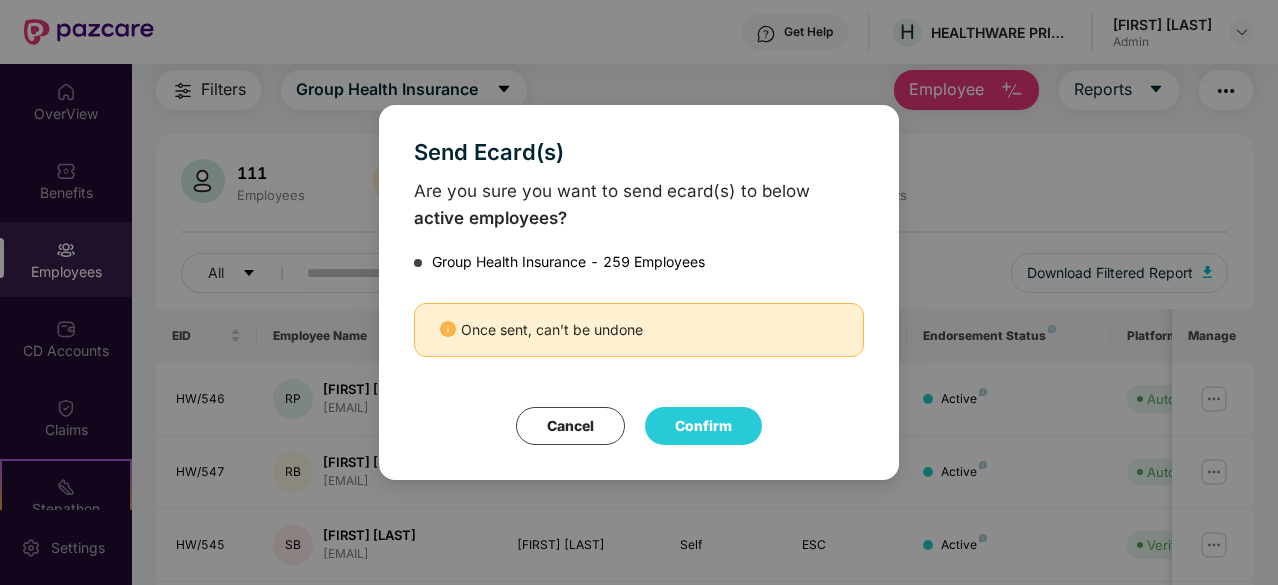 click on "Once sent, can’t be undone" at bounding box center (639, 330) 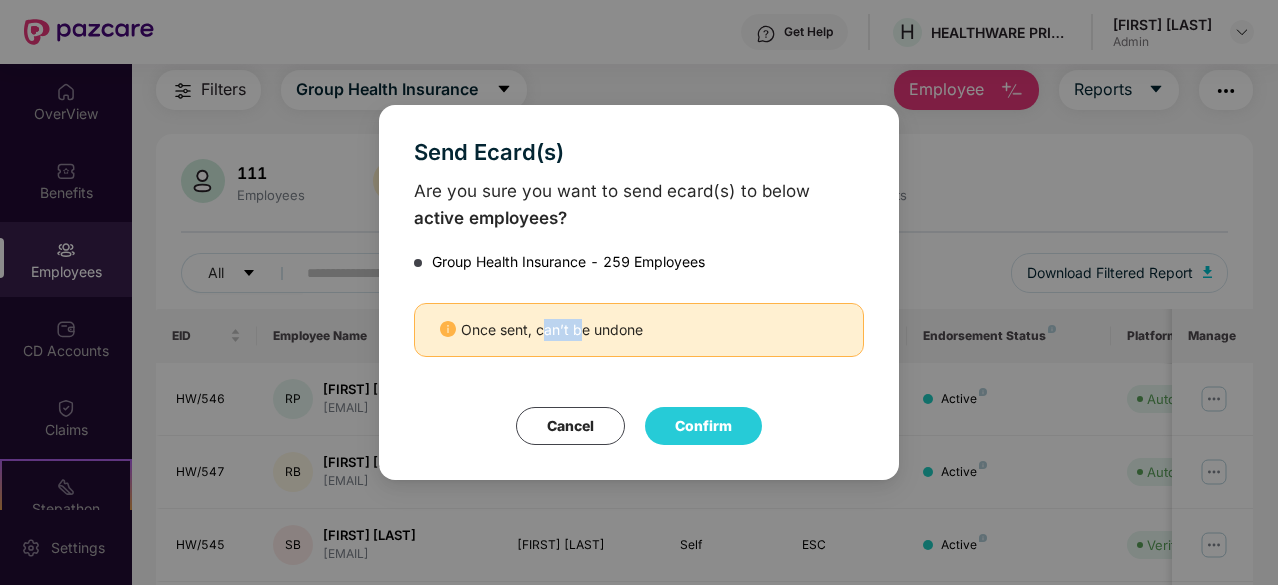 click on "Once sent, can’t be undone" at bounding box center (639, 330) 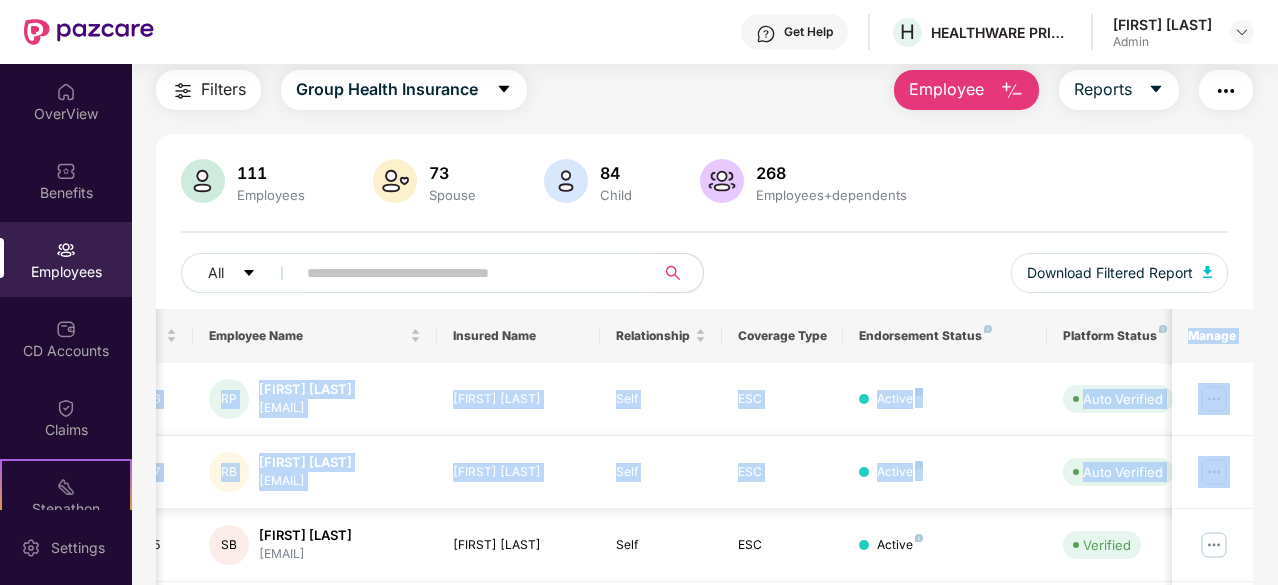 scroll, scrollTop: 0, scrollLeft: 200, axis: horizontal 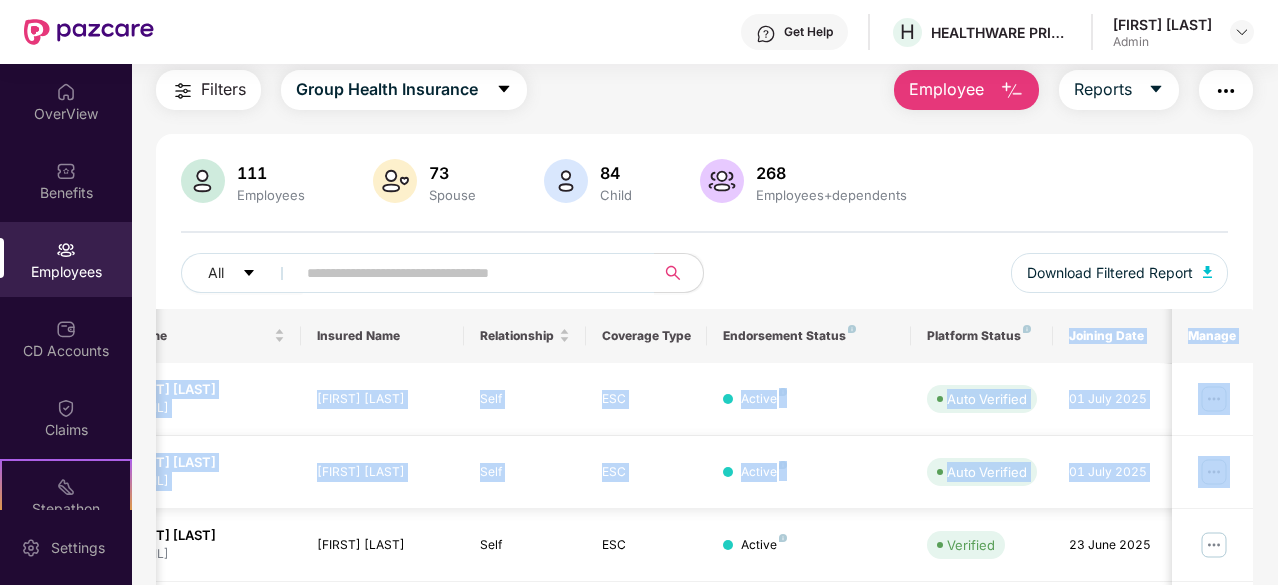 drag, startPoint x: 1246, startPoint y: 369, endPoint x: 1254, endPoint y: 487, distance: 118.270874 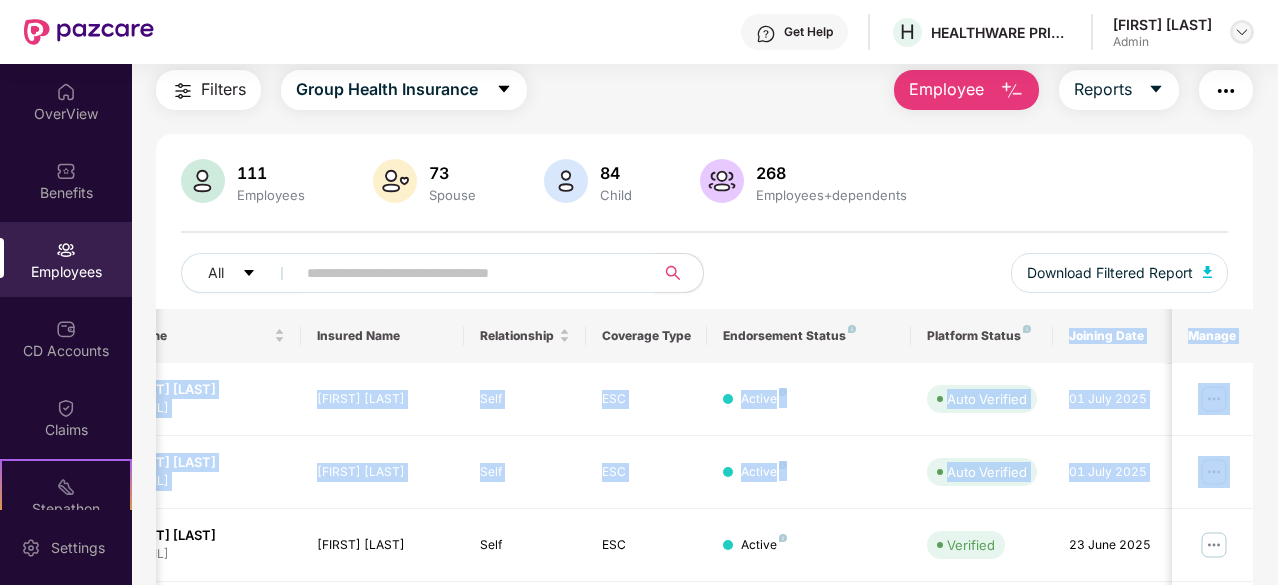 click at bounding box center (1242, 32) 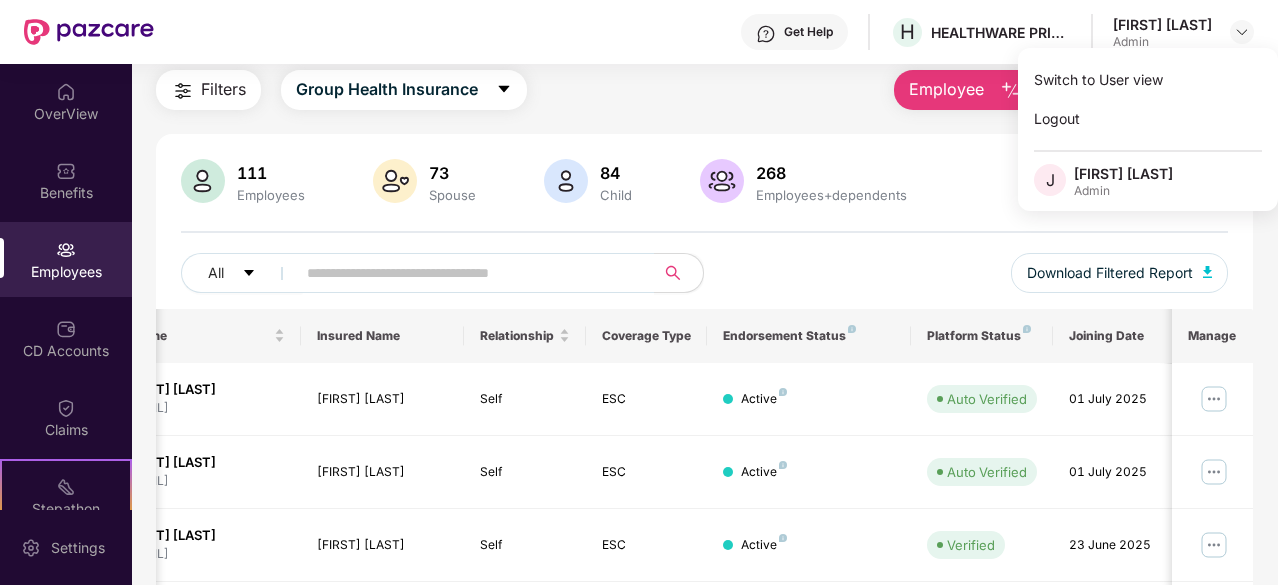 click on "111 Employees 73 Spouse 84 Child 268 Employees+dependents All Download Filtered Report" at bounding box center (704, 234) 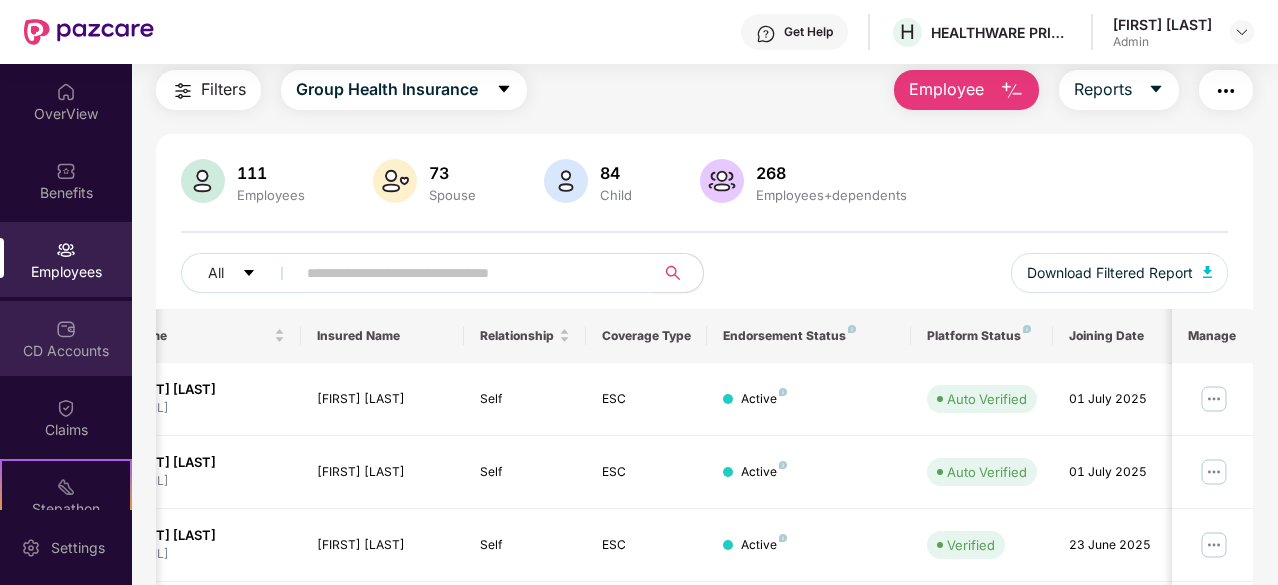 click on "CD Accounts" at bounding box center (66, 351) 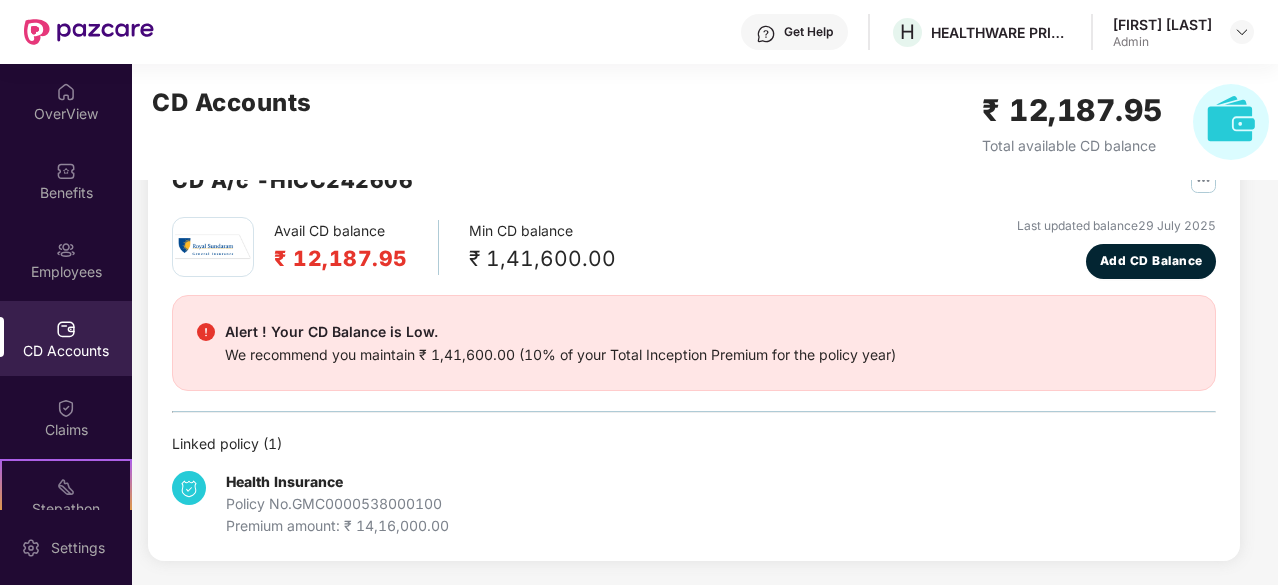scroll, scrollTop: 62, scrollLeft: 0, axis: vertical 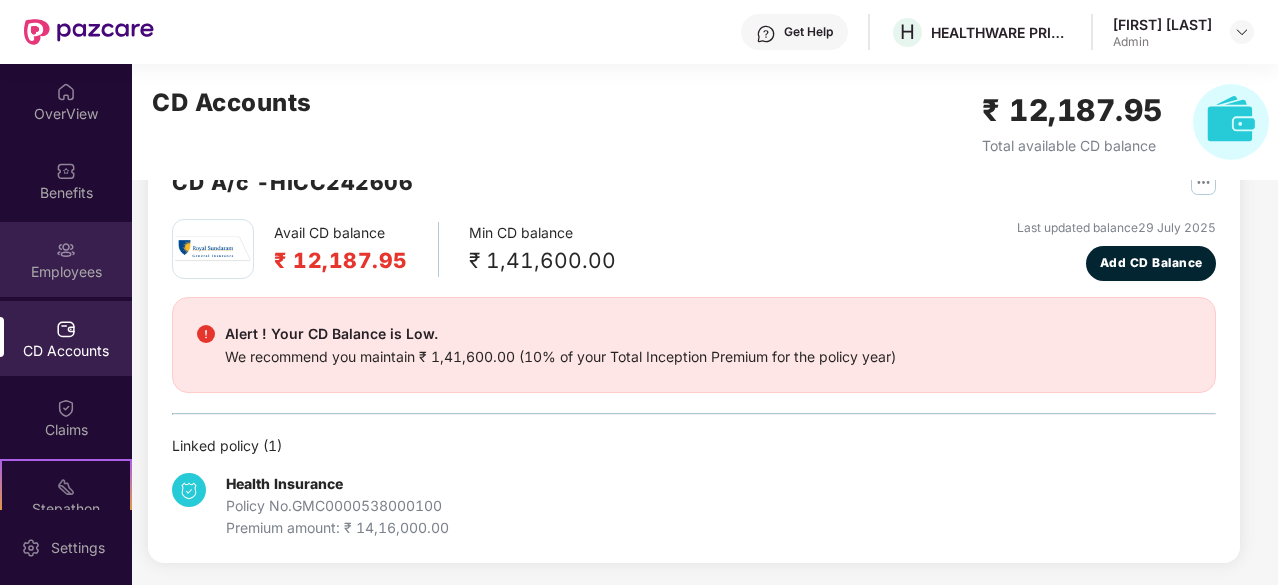 click on "Employees" at bounding box center (66, 259) 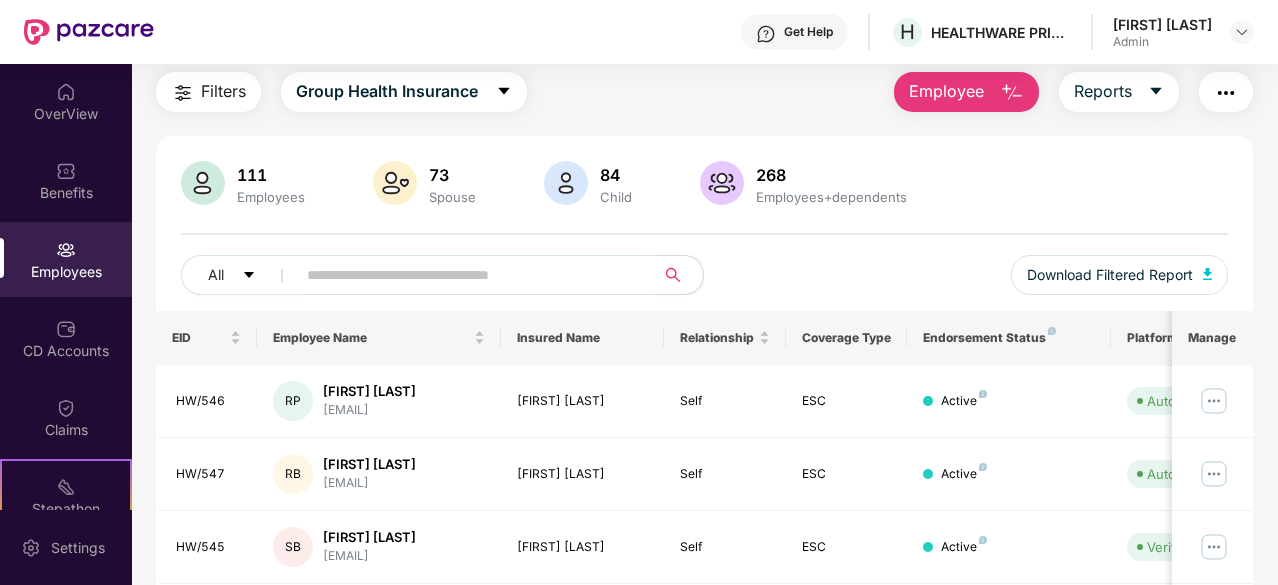 click on "73" at bounding box center [452, 175] 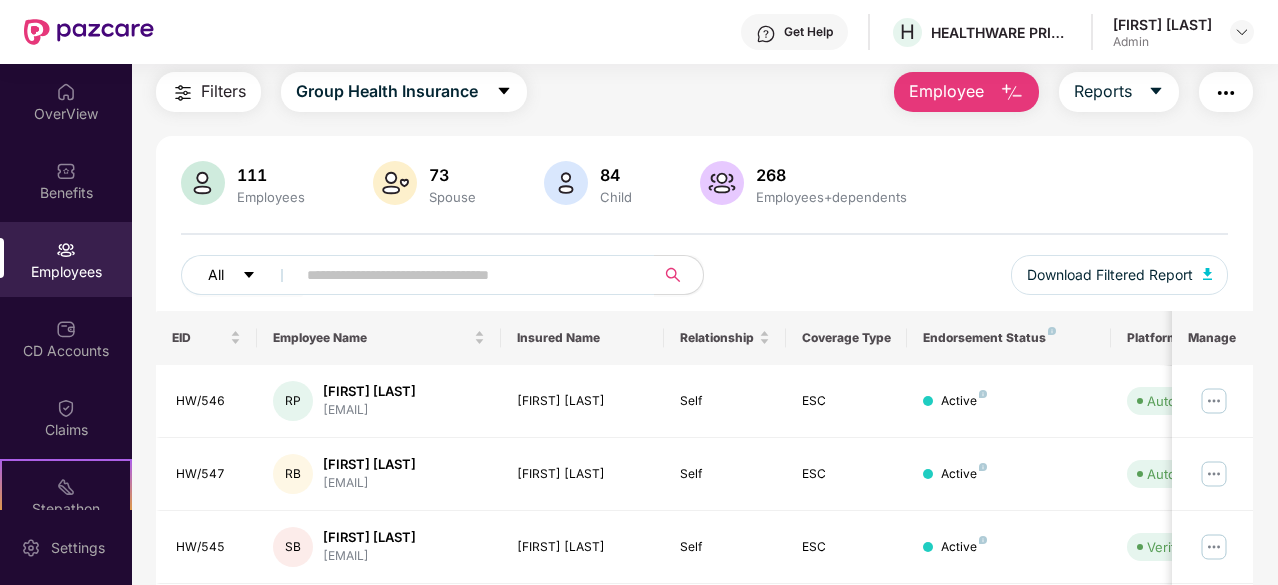 click 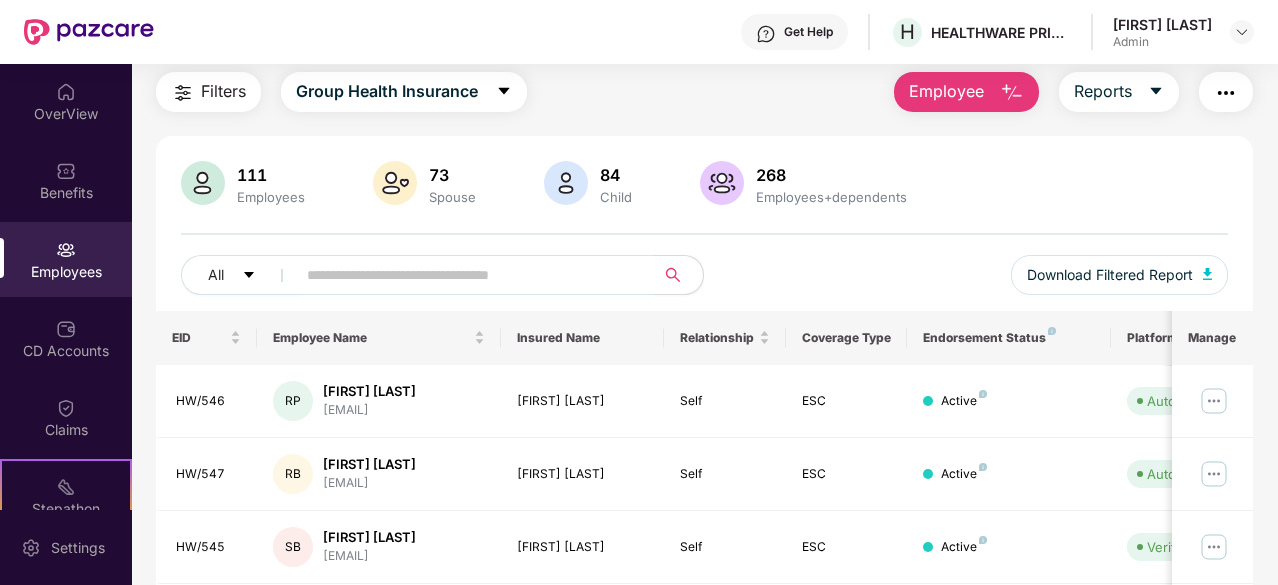click on "111 Employees 73 Spouse 84 Child 268 Employees+dependents All Download Filtered Report" at bounding box center (704, 236) 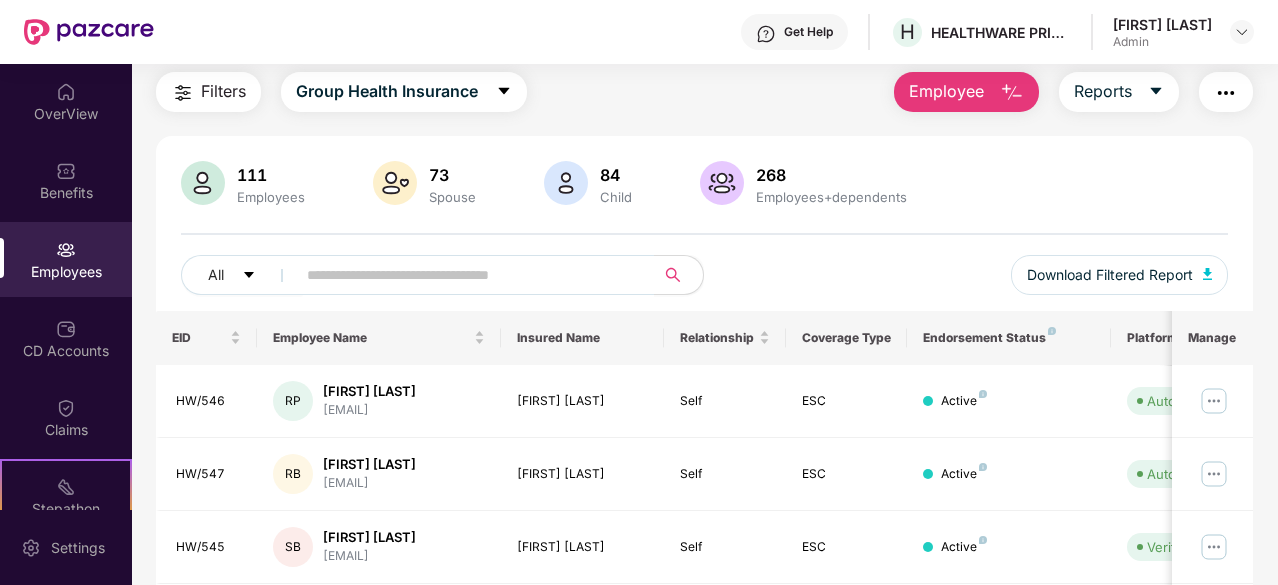 click on "111 Employees 73 Spouse 84 Child 268 Employees+dependents All Download Filtered Report" at bounding box center (704, 236) 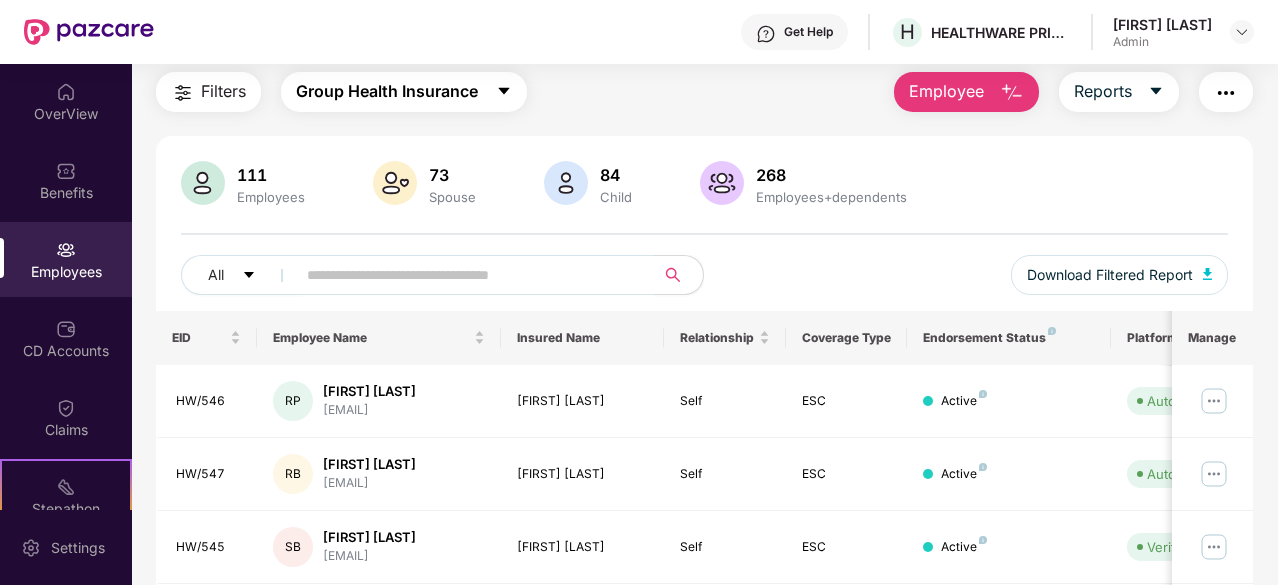 click on "Group Health Insurance" at bounding box center [404, 92] 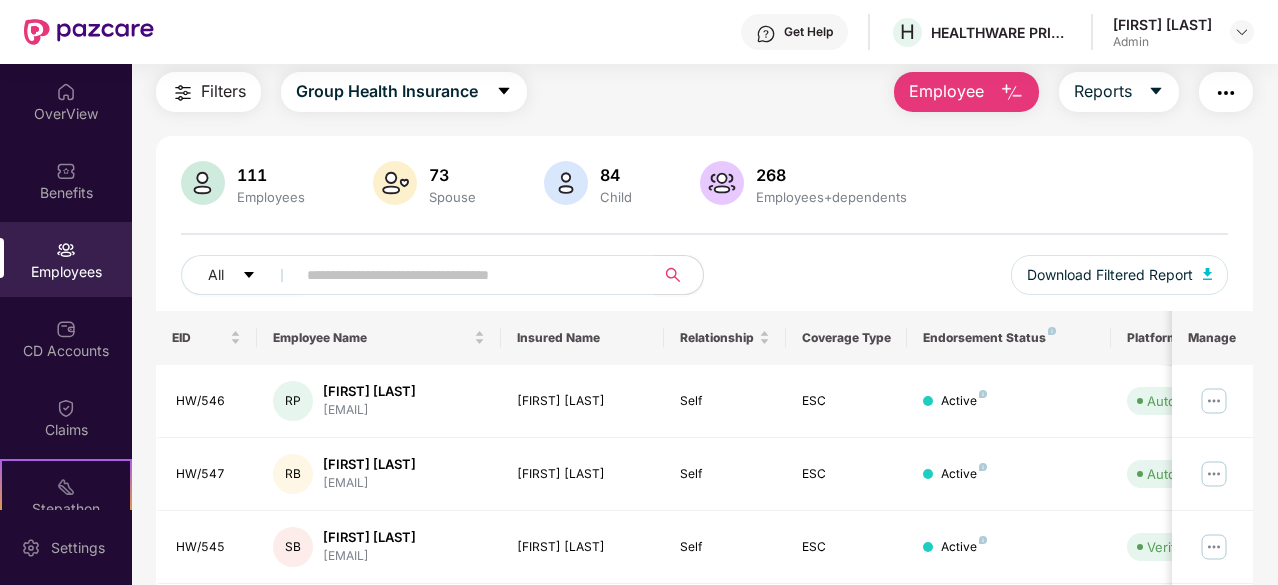 click on "Filters Group Health Insurance Employee  Reports" at bounding box center (704, 92) 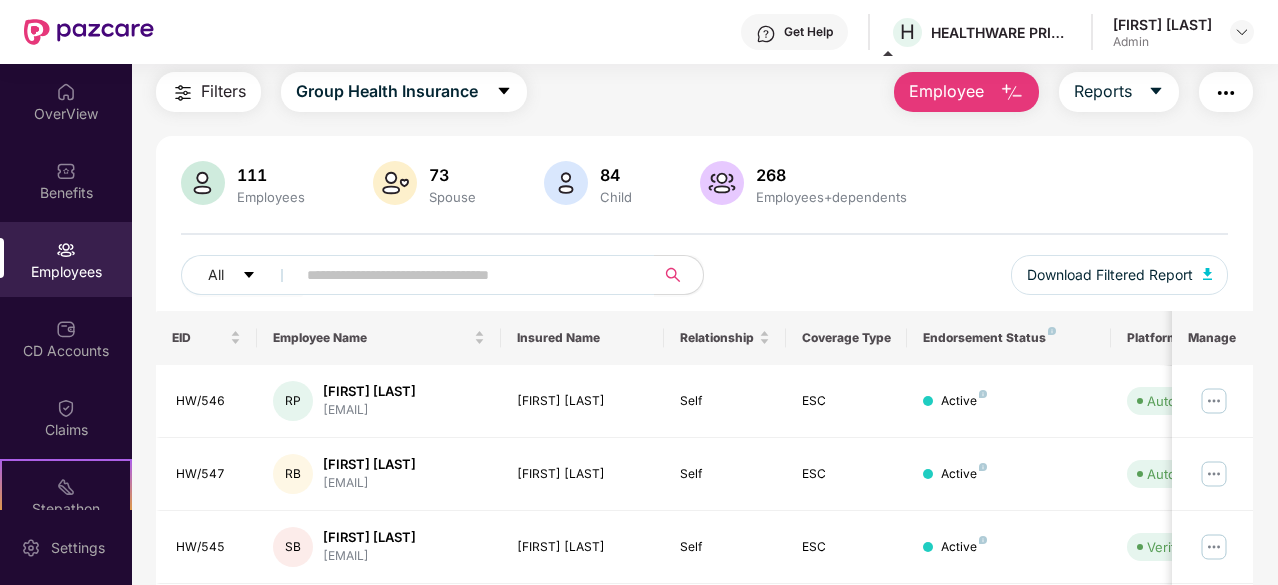 scroll, scrollTop: 2, scrollLeft: 0, axis: vertical 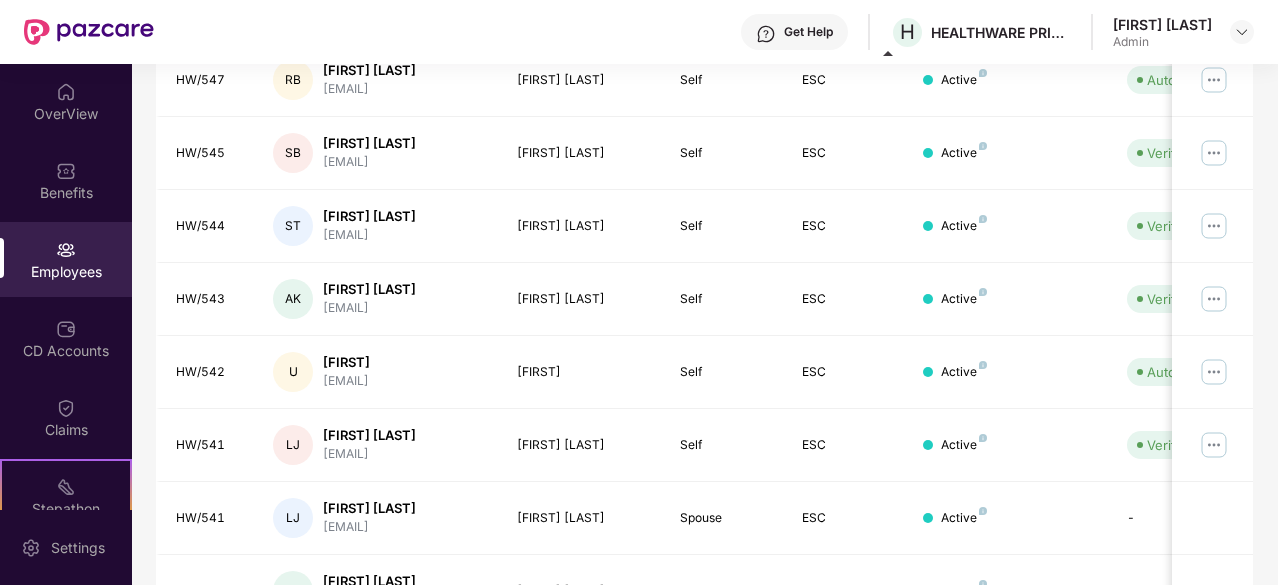 click on "Filters Group Health Insurance Employee  Reports 111 Employees 73 Spouse 84 Child 268 Employees+dependents All Download Filtered Report EID Employee Name Insured Name Relationship Coverage Type Endorsement Status Platform Status Joining Date Manage                   HW/546 RP [FIRST] [LAST]   [EMAIL] [FIRST] [LAST] Self ESC Active Auto Verified [DATE] HW/547 RB [FIRST] [LAST]   [EMAIL] [FIRST] [LAST] Self ESC Active Auto Verified [DATE] HW/545 SB [FIRST] [LAST]   [EMAIL] [FIRST] [LAST] Self ESC Active Verified [DATE] HW/544 ST [FIRST] [LAST]   [EMAIL] [FIRST] [LAST] Self ESC Active Verified [DATE] HW/543 AK [FIRST] [LAST]   [EMAIL] [FIRST] [LAST] Self ESC Active Verified [DATE] HW/542 U [FIRST]   [EMAIL] [FIRST]  Self ESC Active Auto Verified [DATE] HW/541 LJ [FIRST] [LAST]   [EMAIL] [FIRST] [LAST] Self LJ" at bounding box center [704, 225] 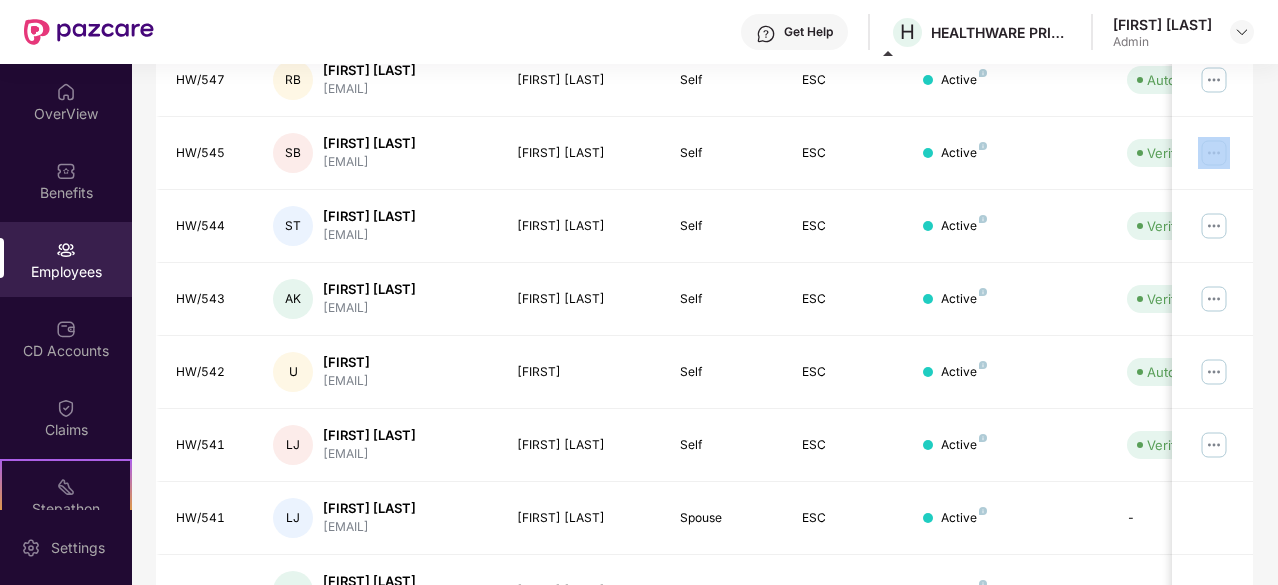 click on "Filters Group Health Insurance Employee  Reports 111 Employees 73 Spouse 84 Child 268 Employees+dependents All Download Filtered Report EID Employee Name Insured Name Relationship Coverage Type Endorsement Status Platform Status Joining Date Manage                   HW/546 RP [FIRST] [LAST]   [EMAIL] [FIRST] [LAST] Self ESC Active Auto Verified [DATE] HW/547 RB [FIRST] [LAST]   [EMAIL] [FIRST] [LAST] Self ESC Active Auto Verified [DATE] HW/545 SB [FIRST] [LAST]   [EMAIL] [FIRST] [LAST] Self ESC Active Verified [DATE] HW/544 ST [FIRST] [LAST]   [EMAIL] [FIRST] [LAST] Self ESC Active Verified [DATE] HW/543 AK [FIRST] [LAST]   [EMAIL] [FIRST] [LAST] Self ESC Active Verified [DATE] HW/542 U [FIRST]   [EMAIL] [FIRST]  Self ESC Active Auto Verified [DATE] HW/541 LJ [FIRST] [LAST]   [EMAIL] [FIRST] [LAST] Self LJ" at bounding box center [704, 225] 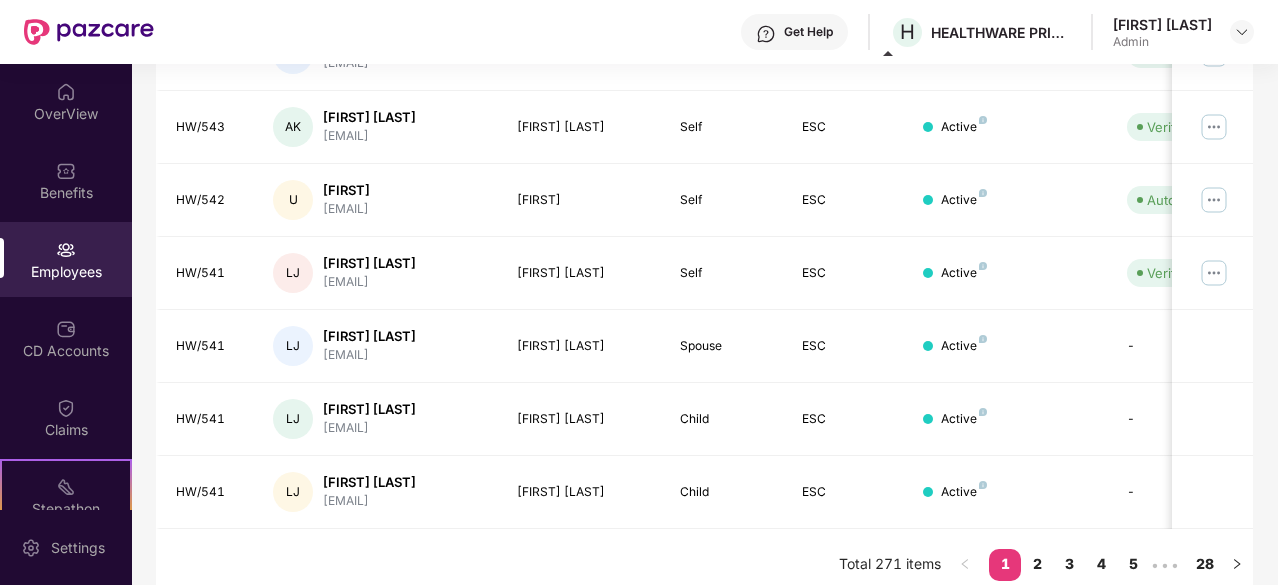 scroll, scrollTop: 639, scrollLeft: 0, axis: vertical 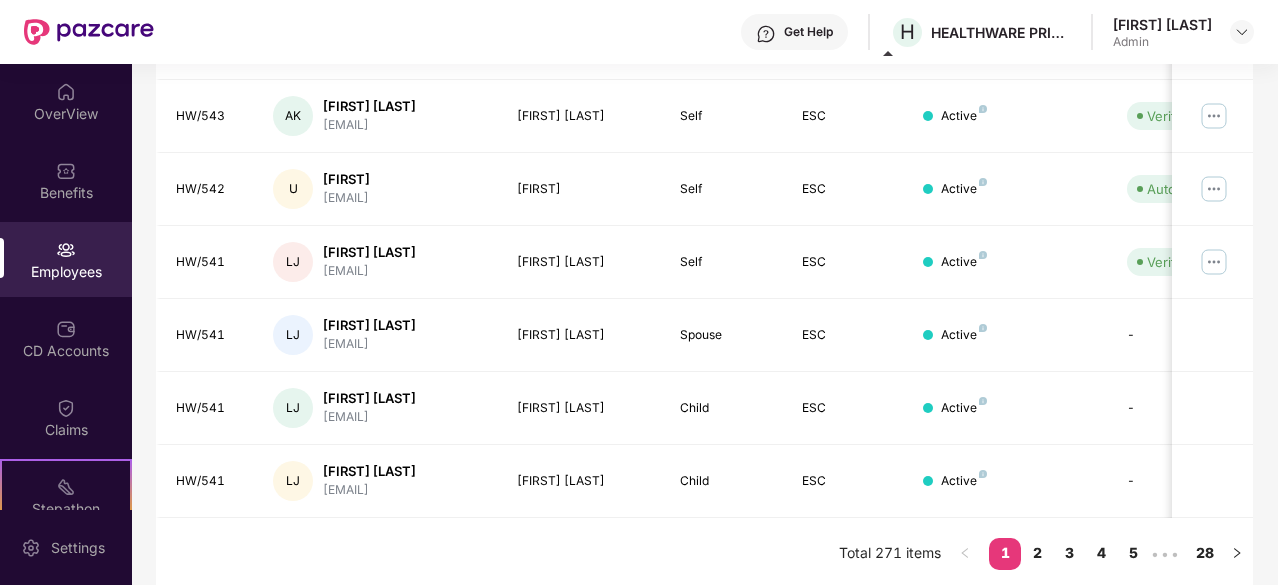 click on "Filters Group Health Insurance Employee  Reports 111 Employees 73 Spouse 84 Child 268 Employees+dependents All Download Filtered Report EID Employee Name Insured Name Relationship Coverage Type Endorsement Status Platform Status Joining Date Manage                   HW/546 RP [FIRST] [LAST]   [EMAIL] [FIRST] [LAST] Self ESC Active Auto Verified [DATE] HW/547 RB [FIRST] [LAST]   [EMAIL] [FIRST] [LAST] Self ESC Active Auto Verified [DATE] HW/545 SB [FIRST] [LAST]   [EMAIL] [FIRST] [LAST] Self ESC Active Verified [DATE] HW/544 ST [FIRST] [LAST]   [EMAIL] [FIRST] [LAST] Self ESC Active Verified [DATE] HW/543 AK [FIRST] [LAST]   [EMAIL] [FIRST] [LAST] Self ESC Active Verified [DATE] HW/542 U [FIRST]   [EMAIL] [FIRST]  Self ESC Active Auto Verified [DATE] HW/541 LJ [FIRST] [LAST]   [EMAIL] [FIRST] [LAST] Self LJ" at bounding box center [704, 42] 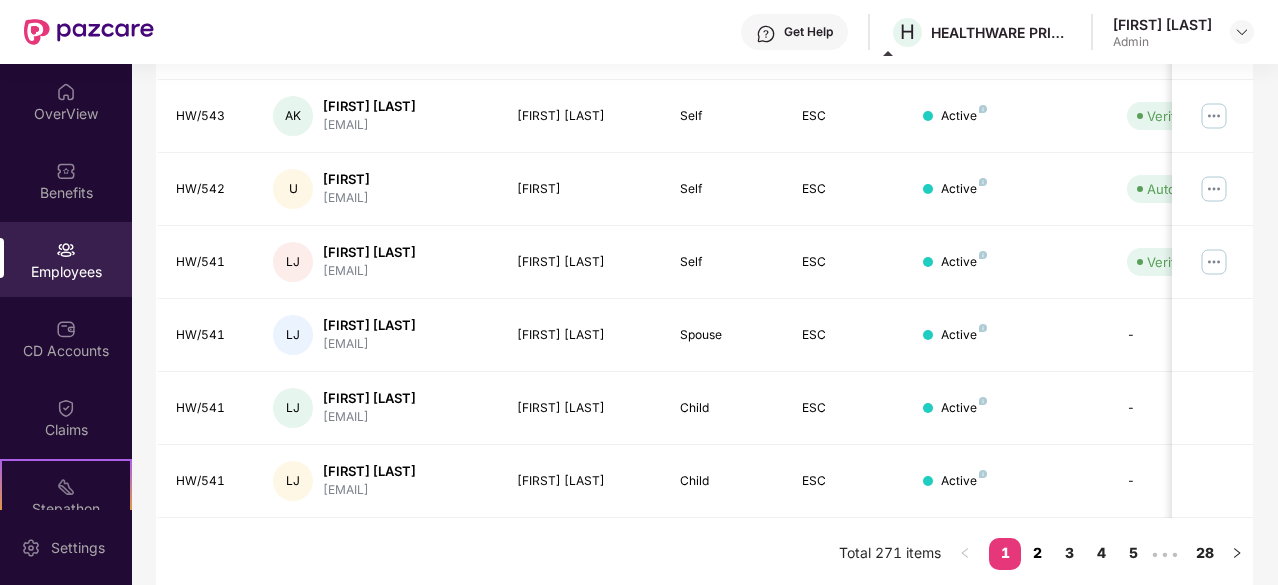 click on "2" at bounding box center [1037, 553] 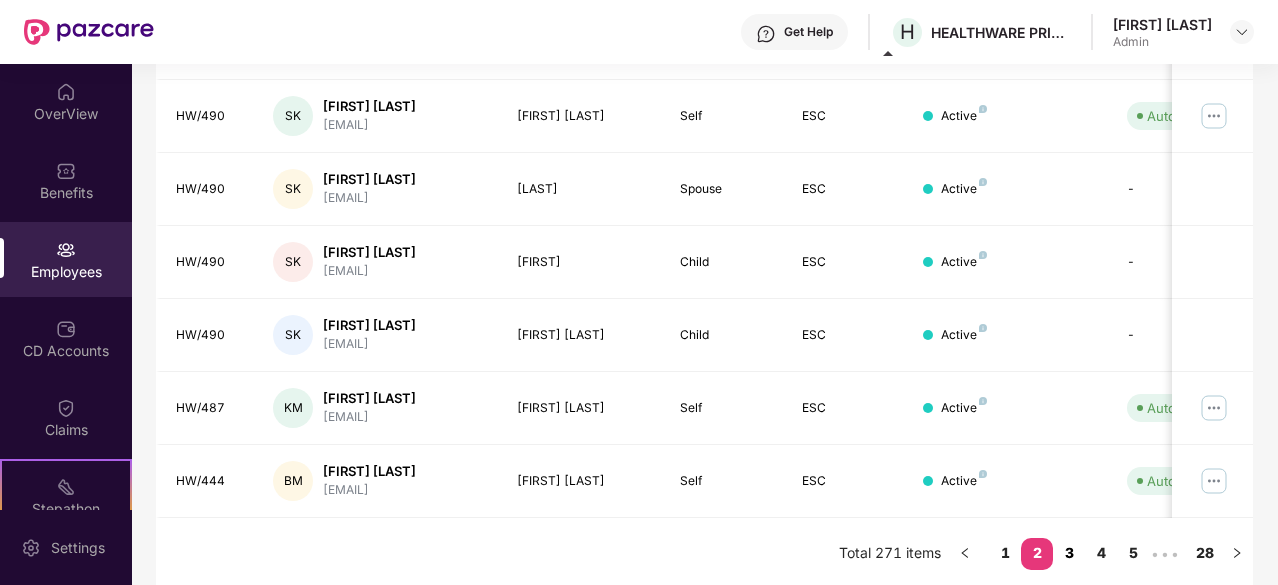 click on "3" at bounding box center [1069, 553] 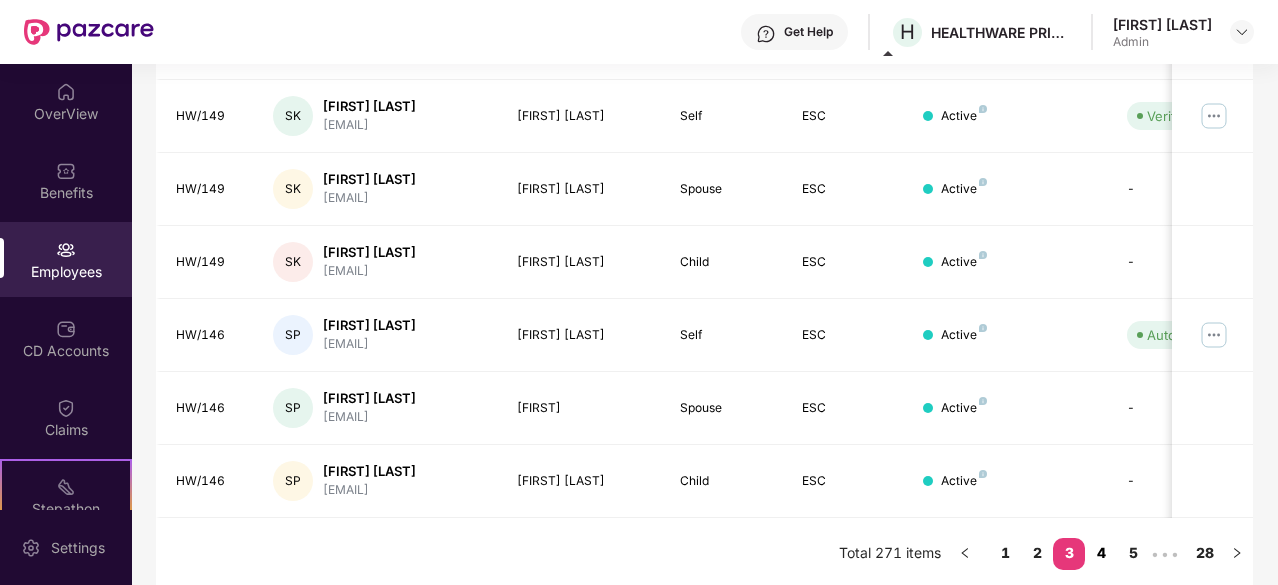 click on "4" at bounding box center [1101, 553] 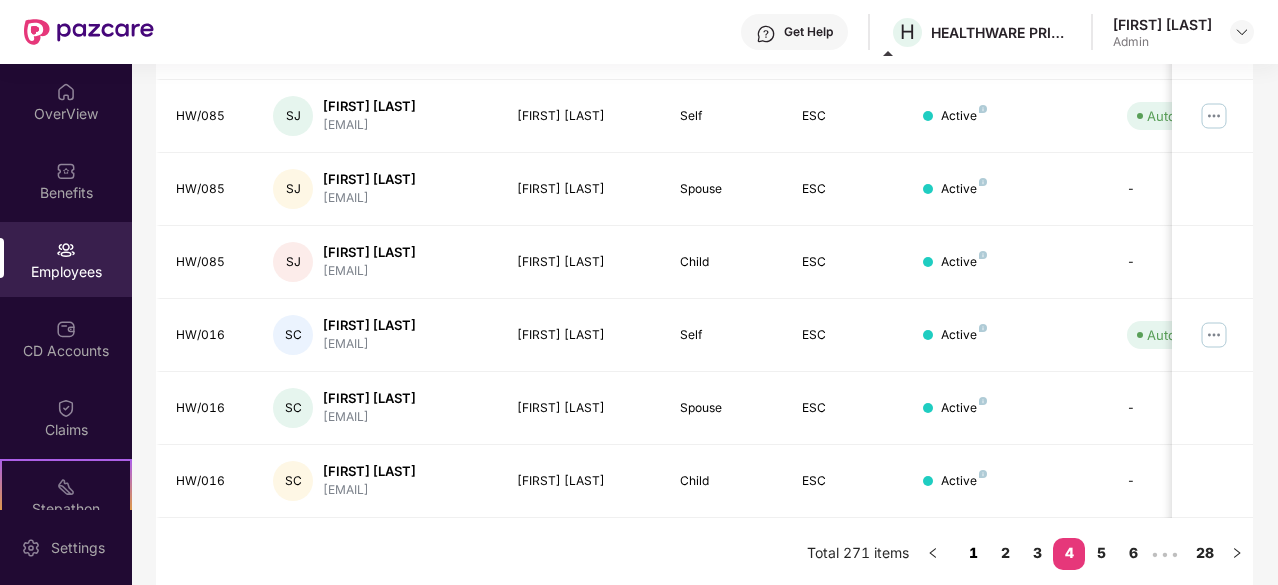 click on "1" at bounding box center [973, 553] 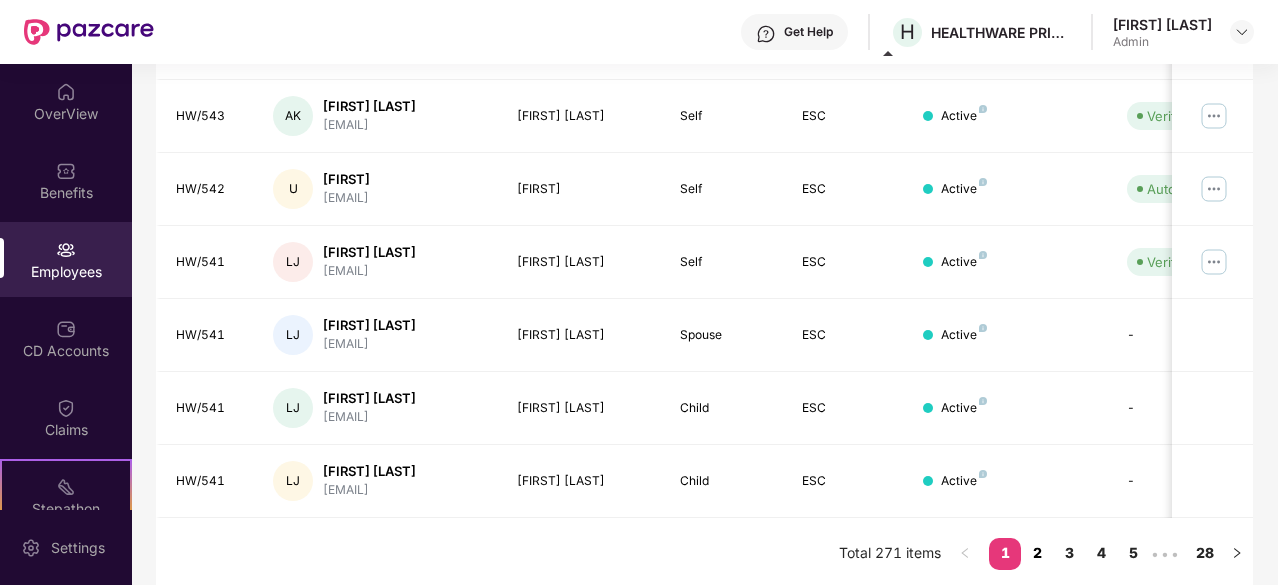 click on "2" at bounding box center [1037, 553] 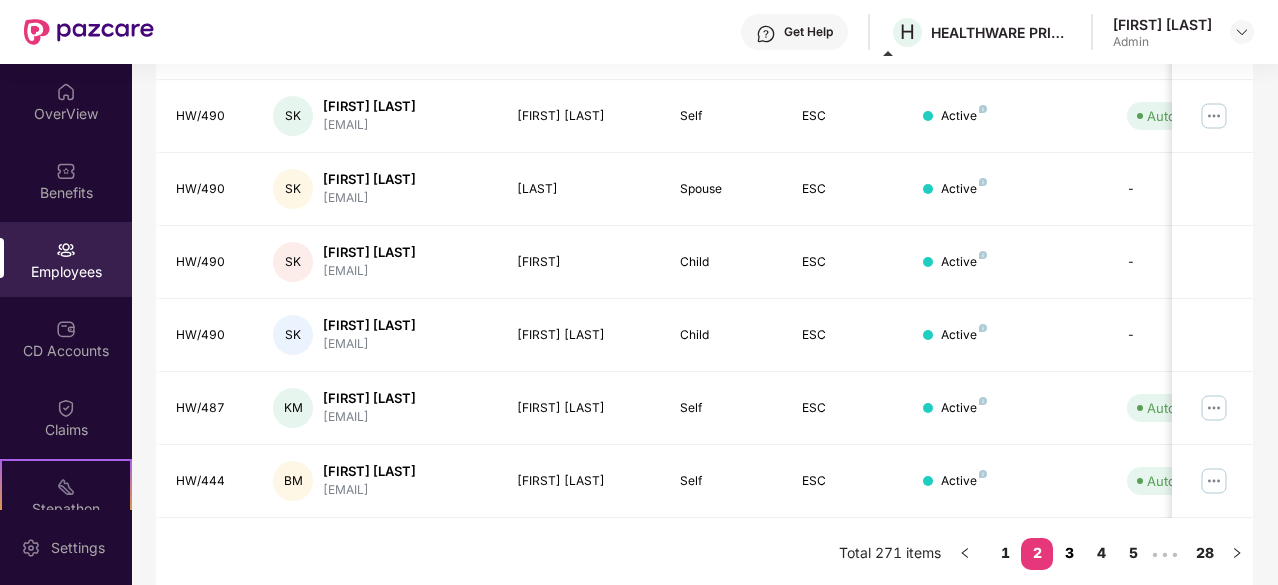 click on "3" at bounding box center (1069, 553) 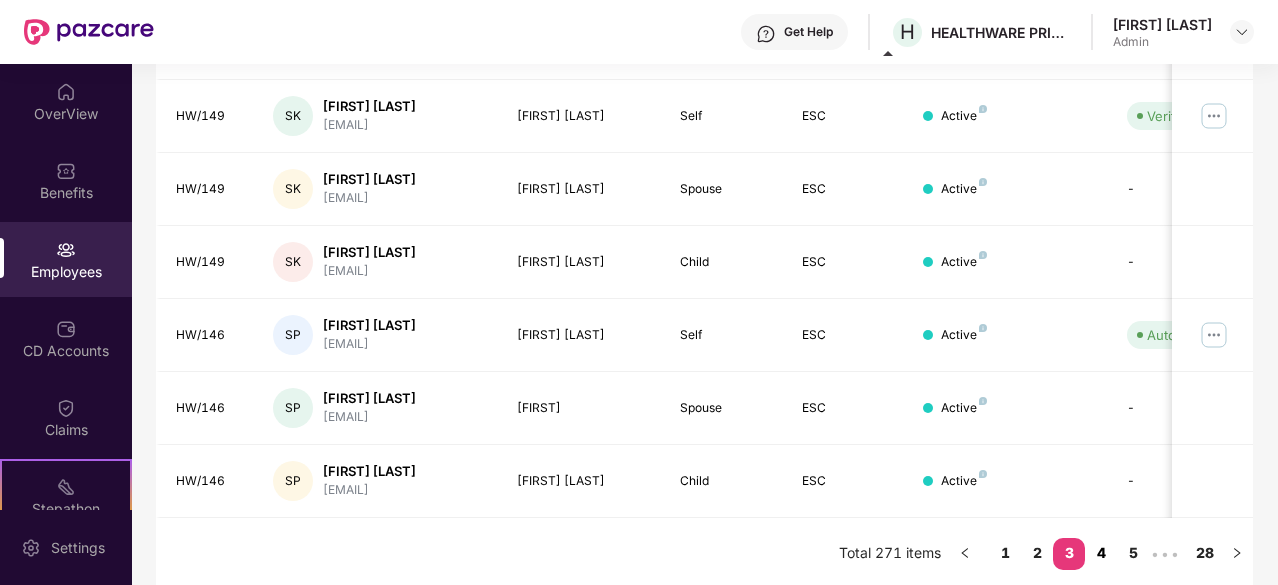 click on "4" at bounding box center [1101, 553] 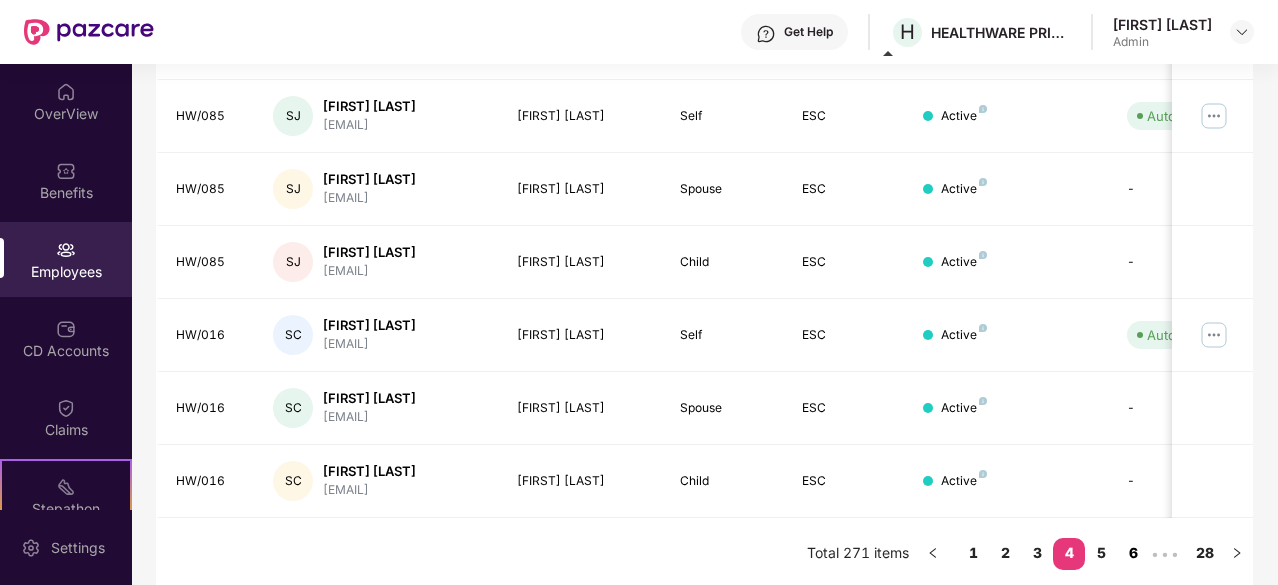 click on "6" at bounding box center [1133, 553] 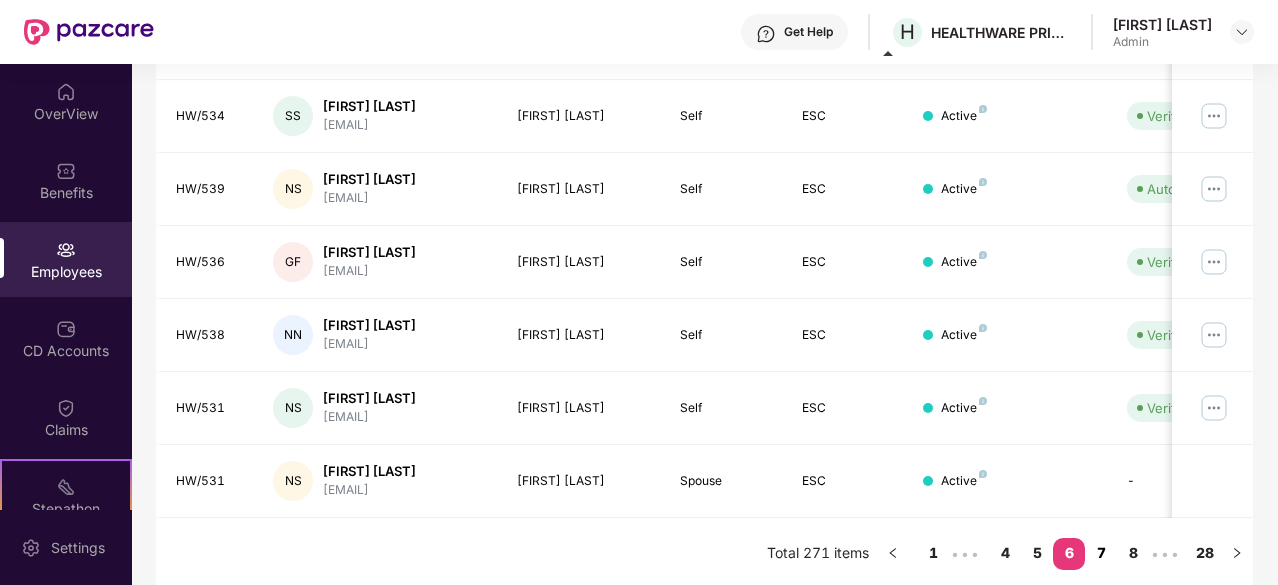 click on "7" at bounding box center (1101, 553) 